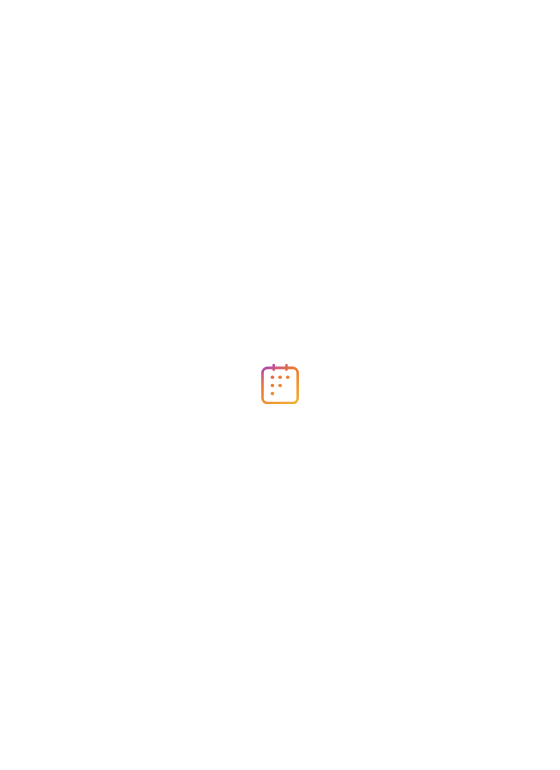 scroll, scrollTop: 0, scrollLeft: 0, axis: both 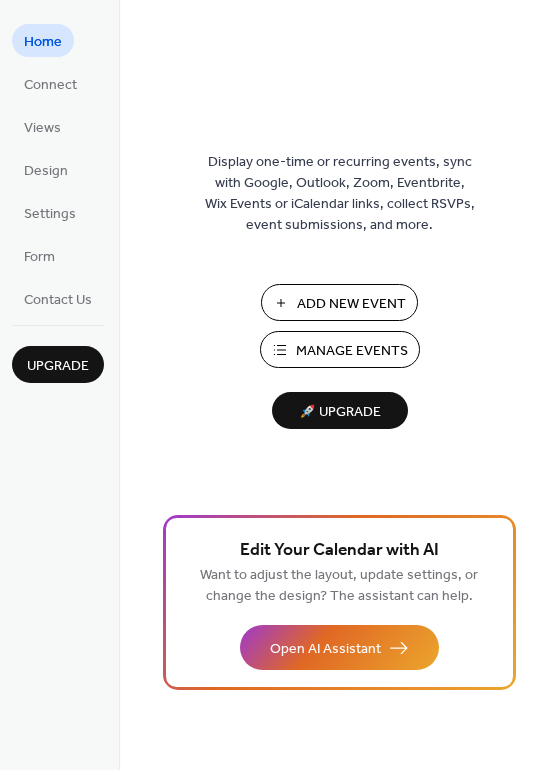 click on "Manage Events" at bounding box center [352, 351] 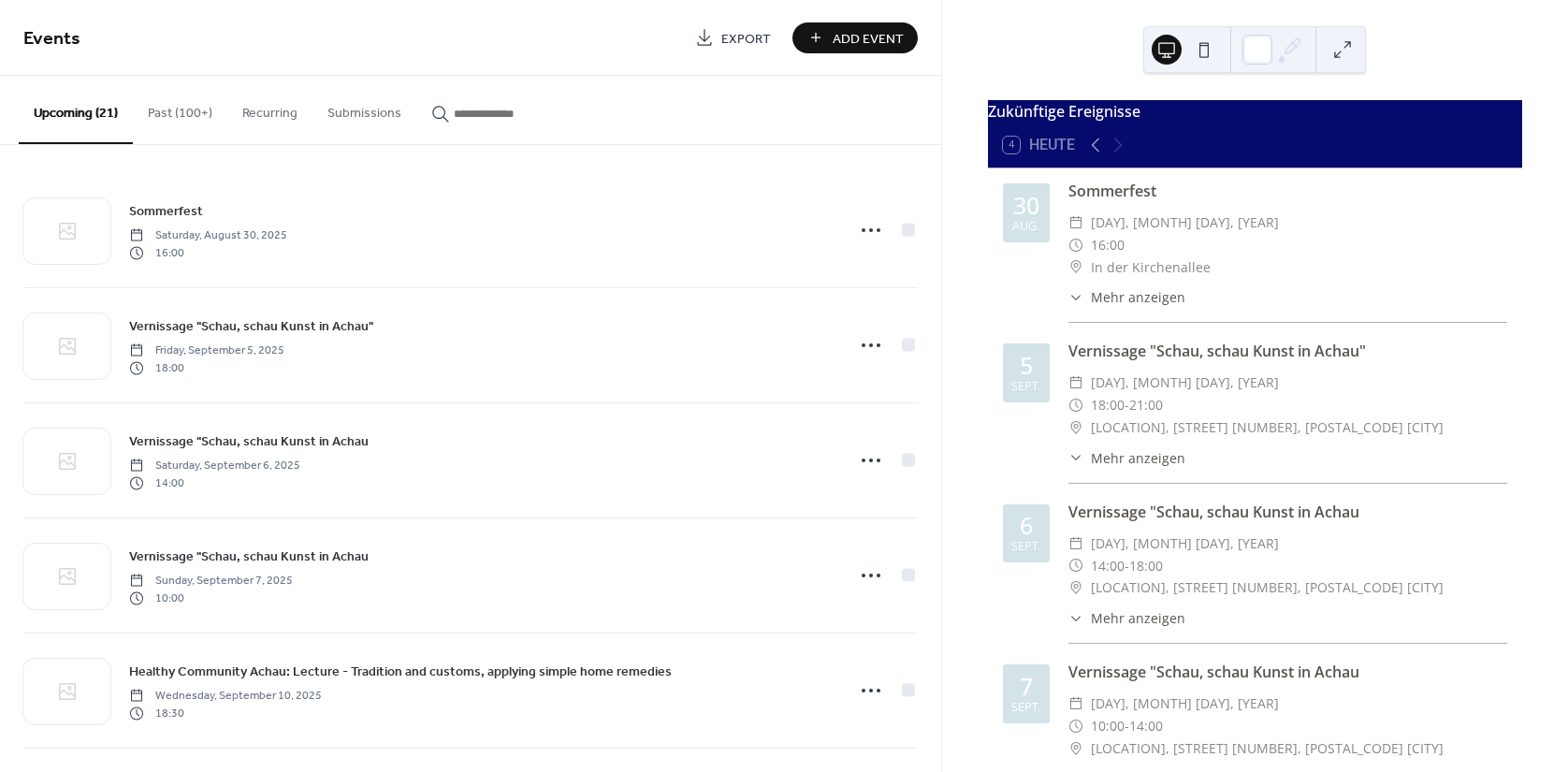 scroll, scrollTop: 0, scrollLeft: 0, axis: both 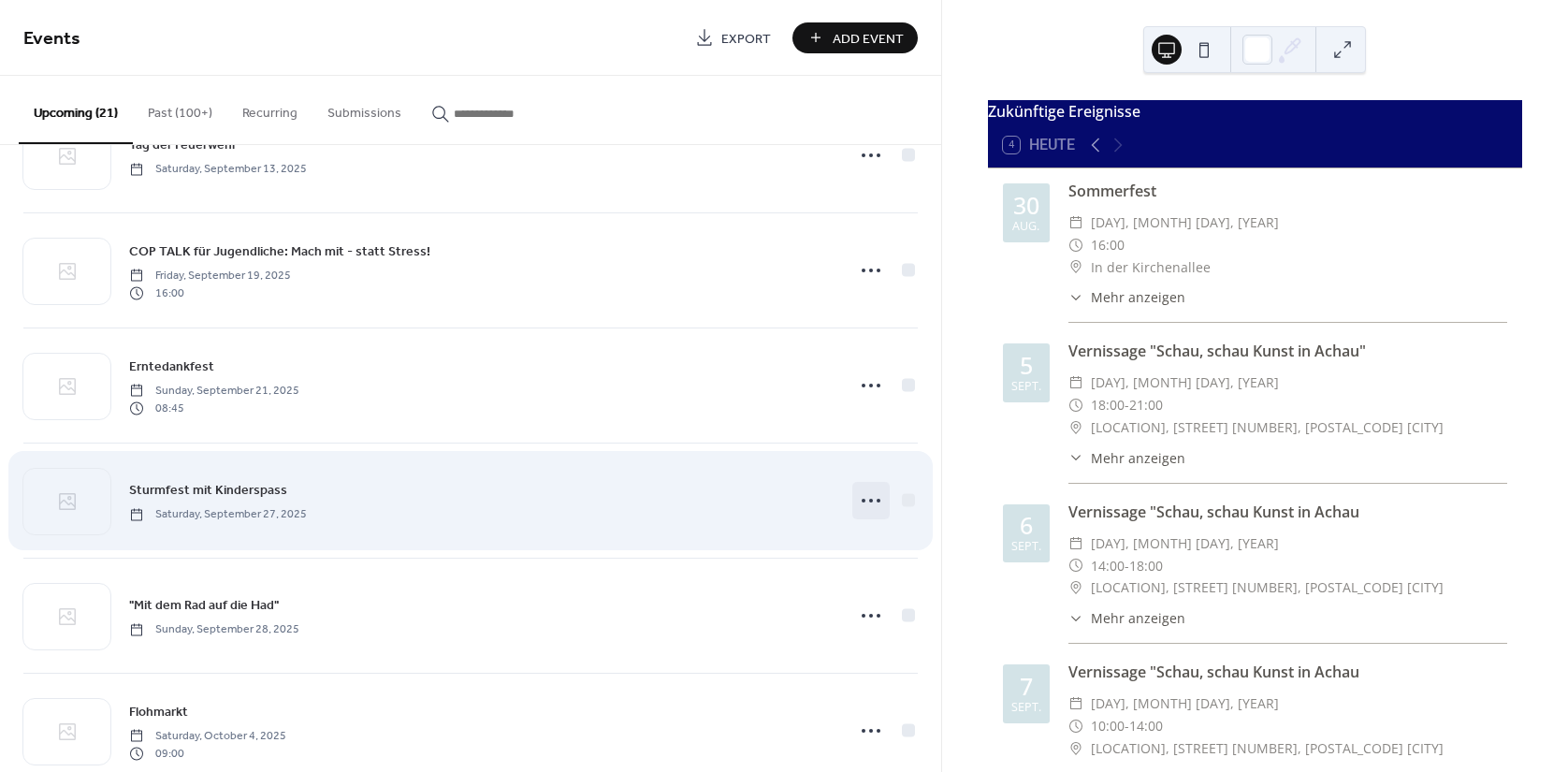 click 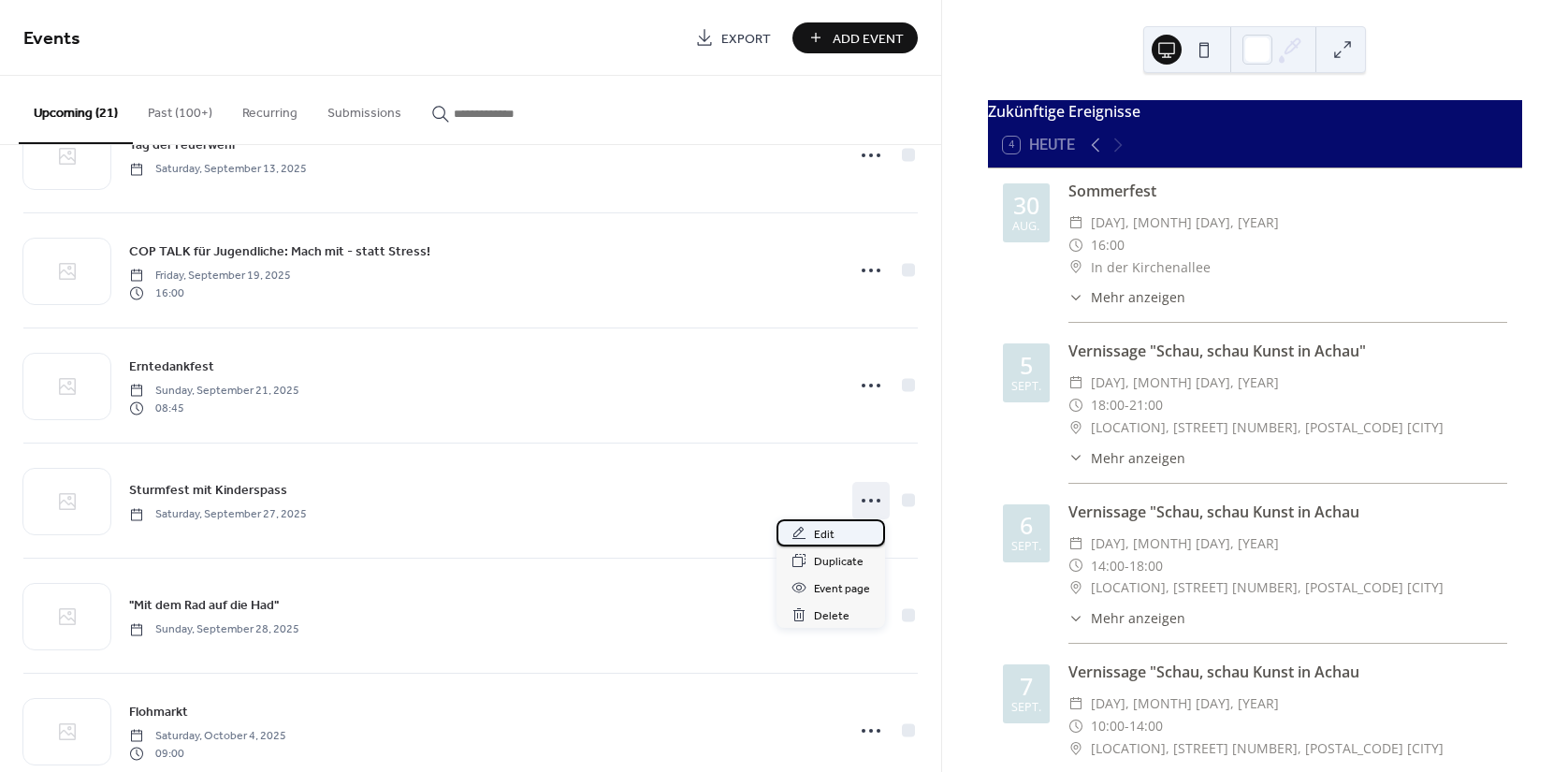 click on "Edit" at bounding box center [824, 534] 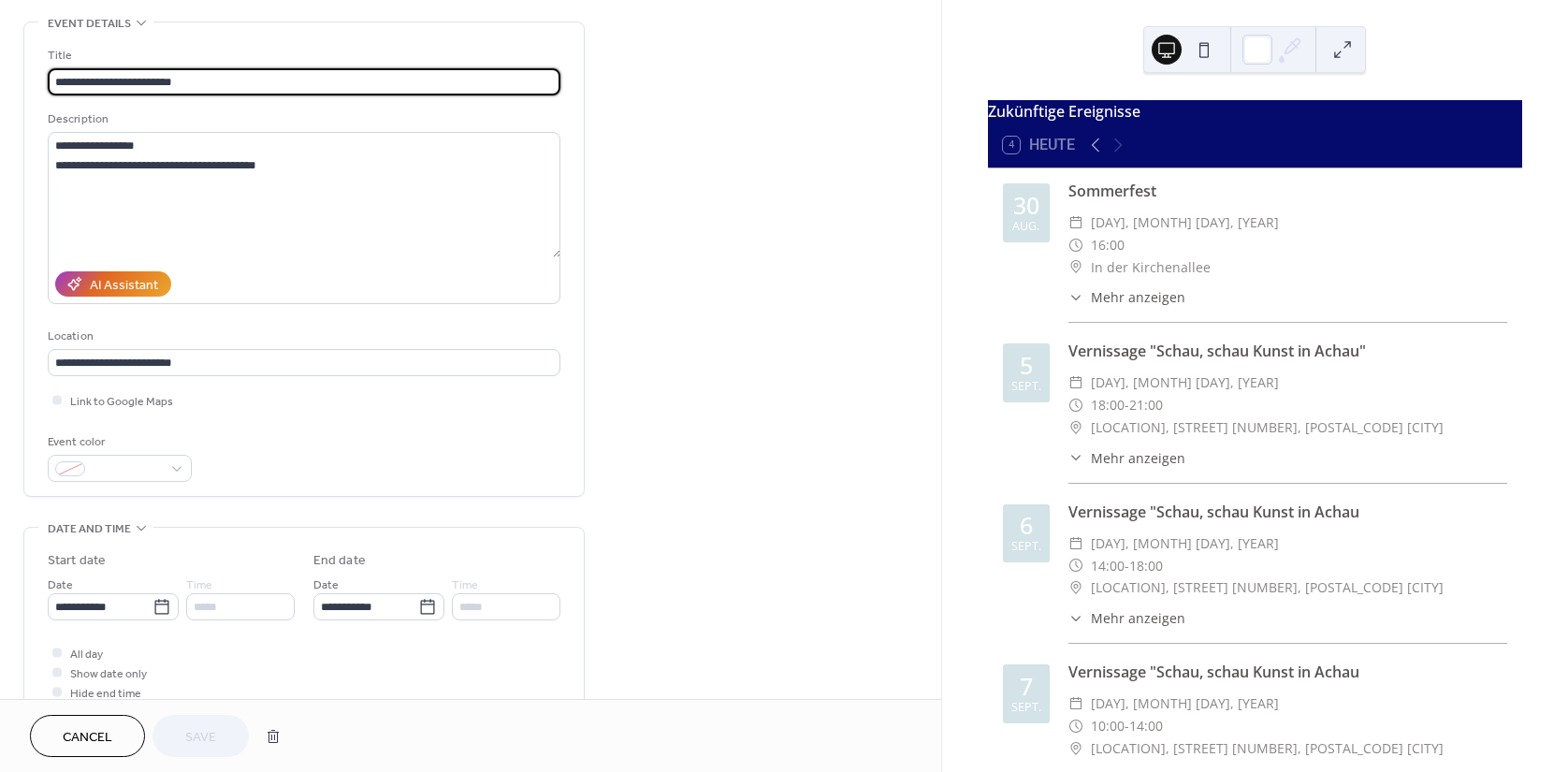 scroll, scrollTop: 84, scrollLeft: 0, axis: vertical 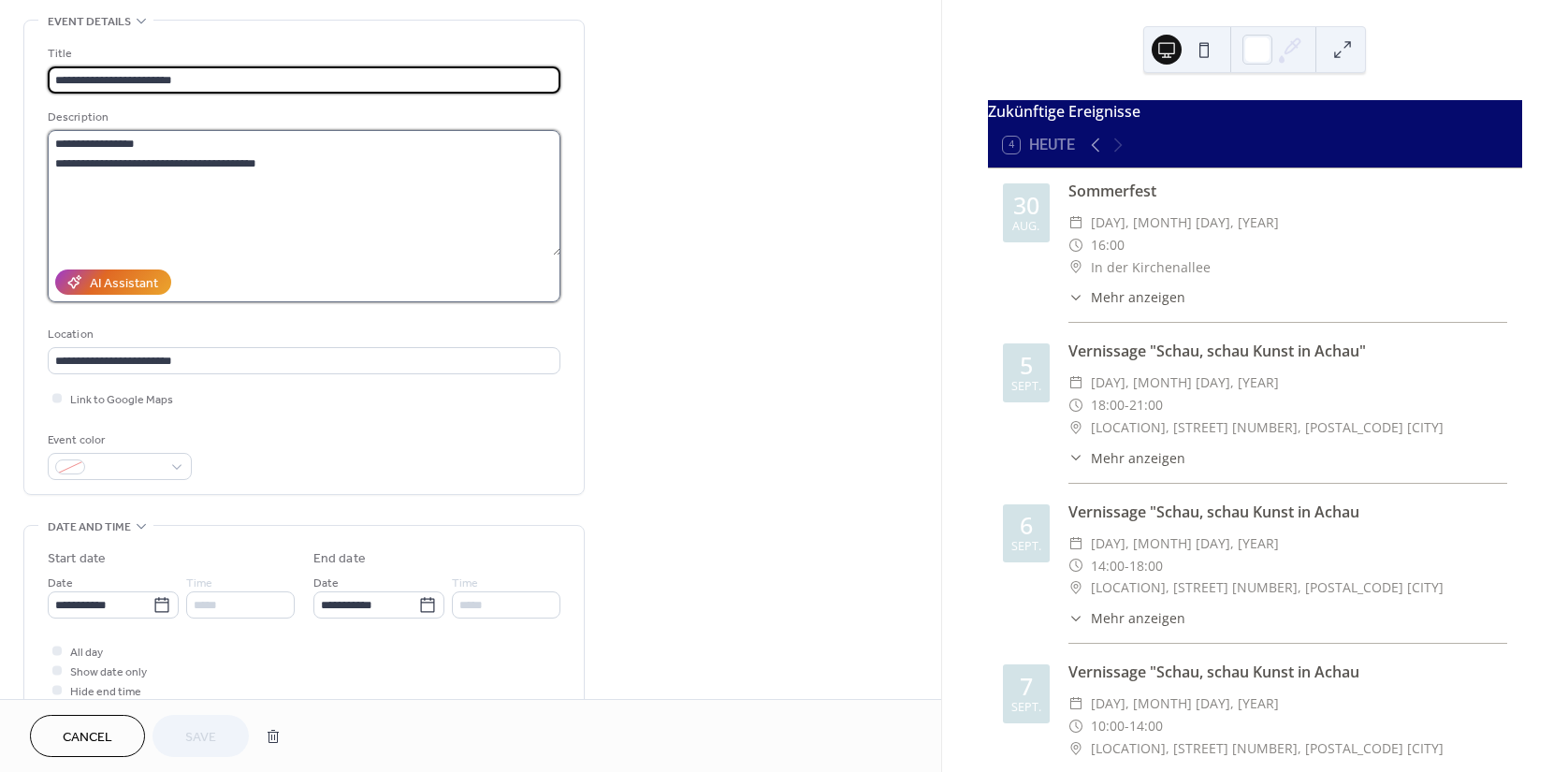 click on "**********" at bounding box center [304, 193] 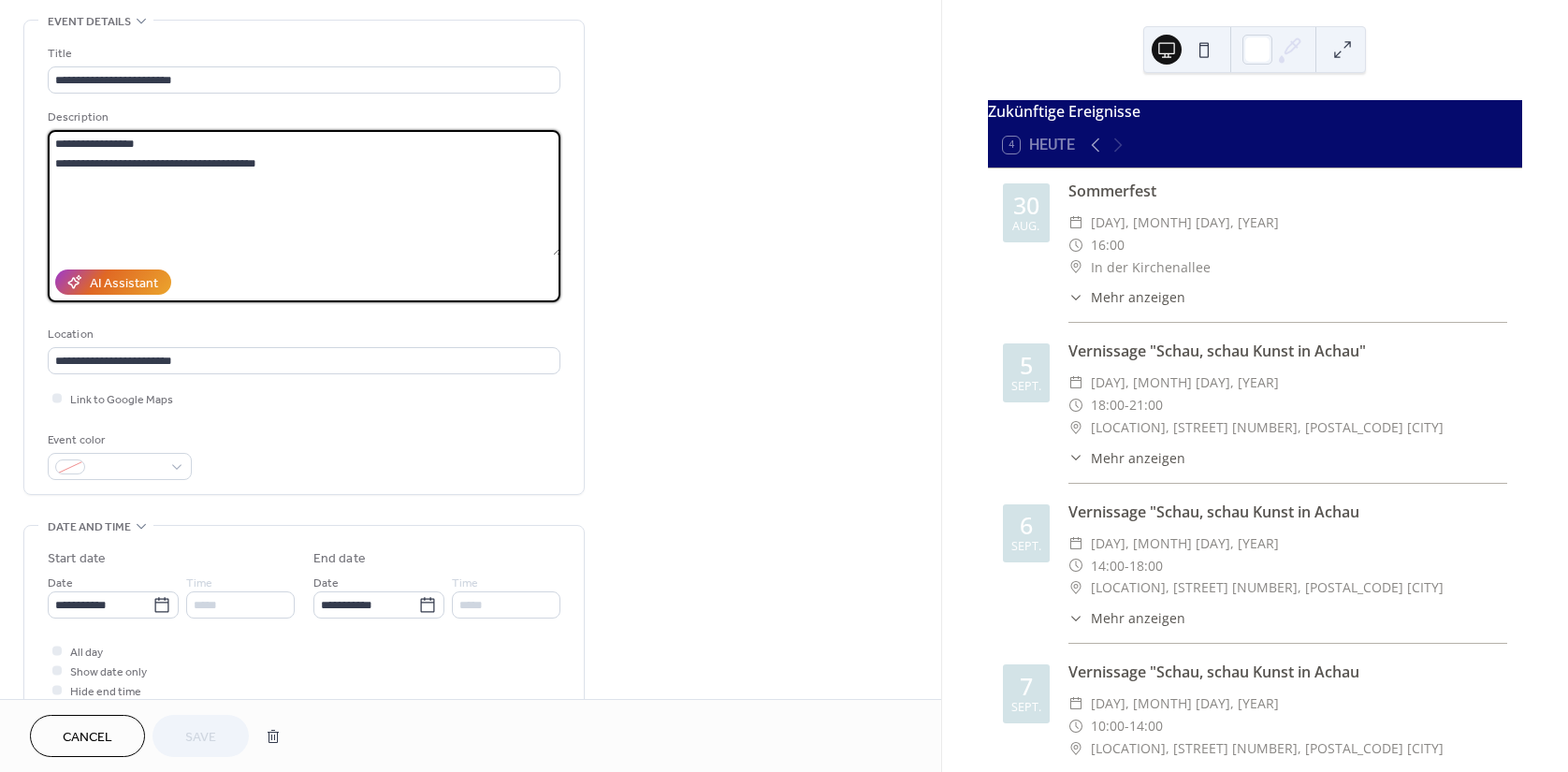 drag, startPoint x: 307, startPoint y: 157, endPoint x: 33, endPoint y: 164, distance: 274.0894 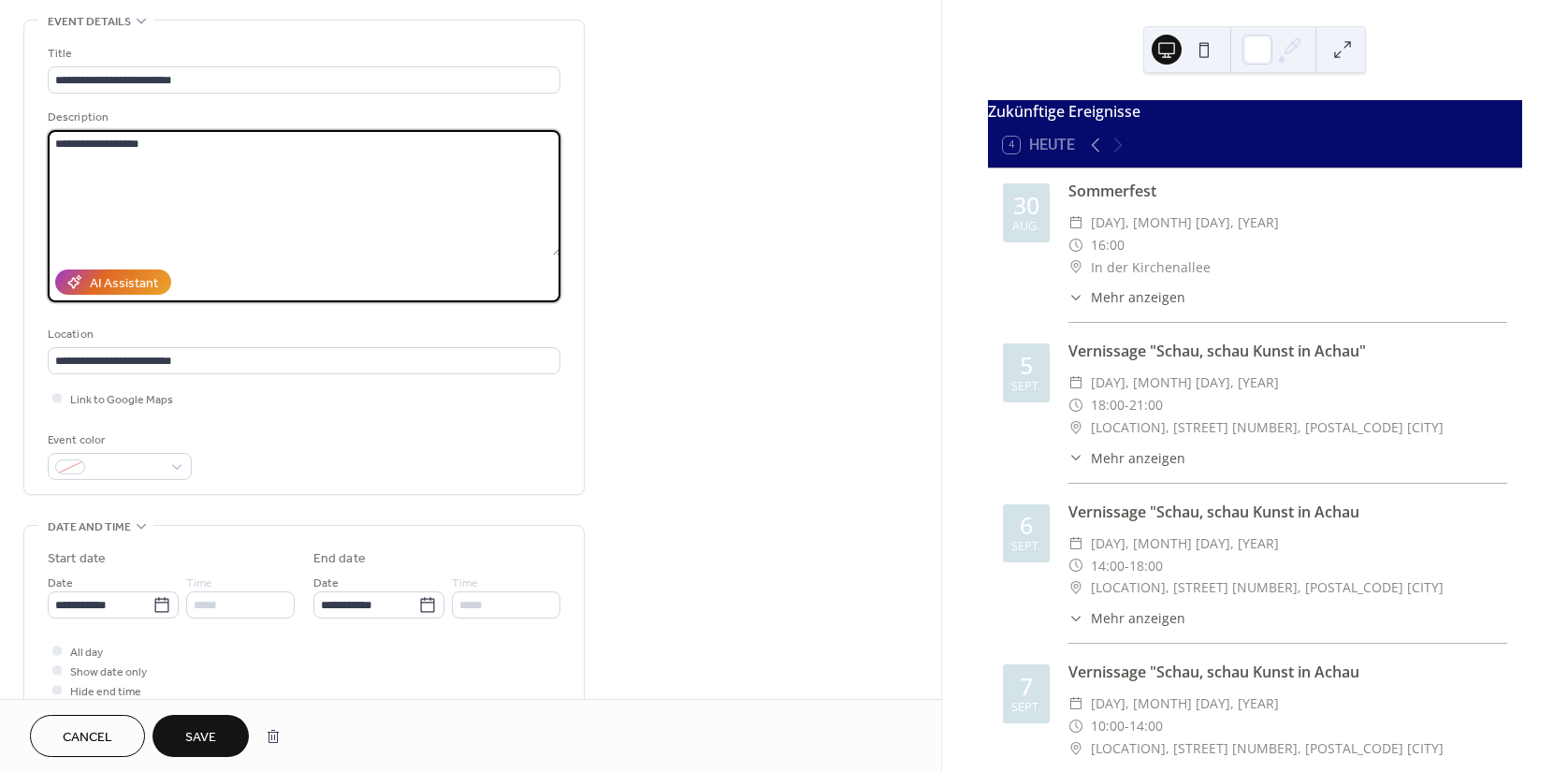 type on "**********" 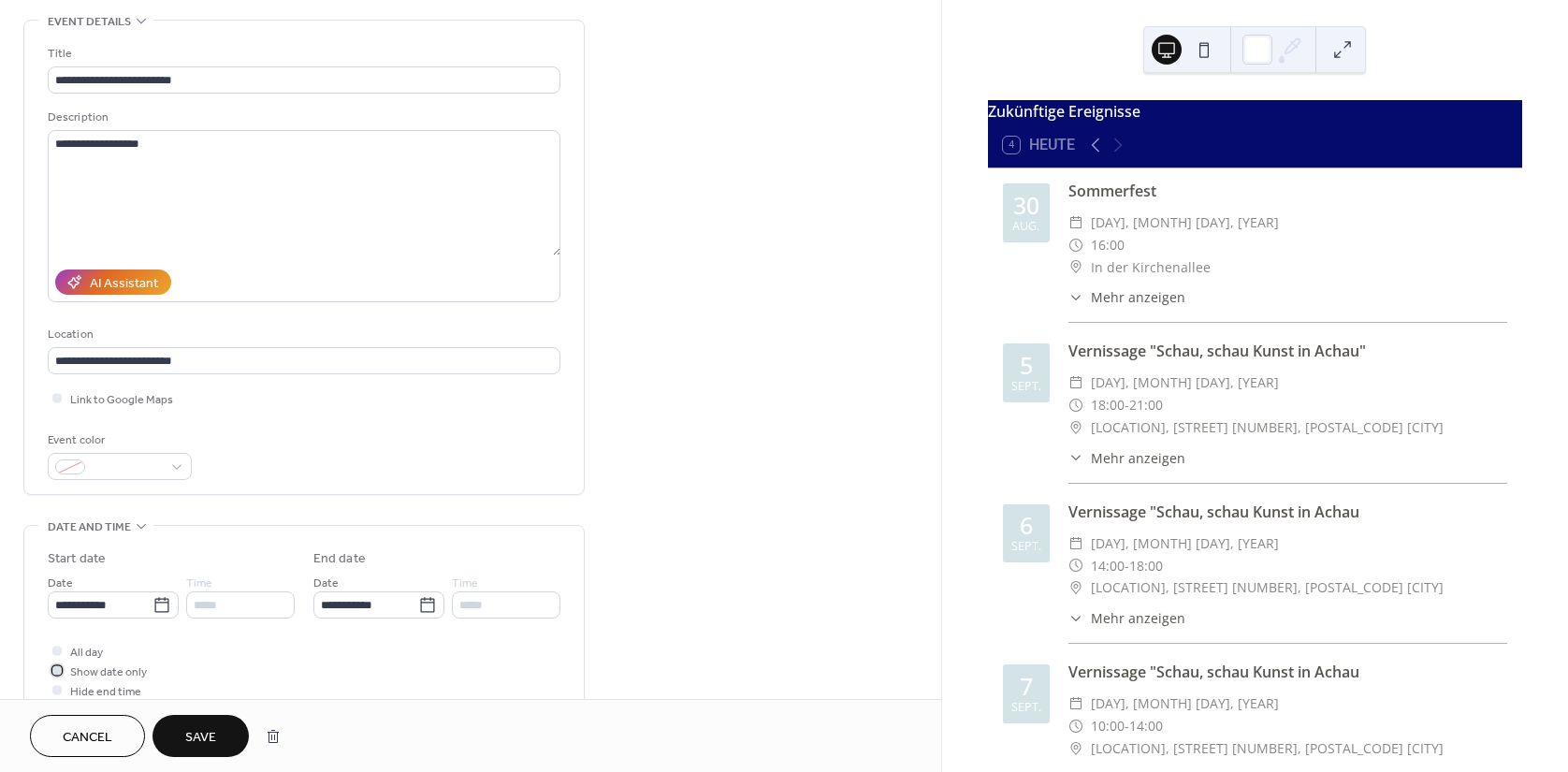 click 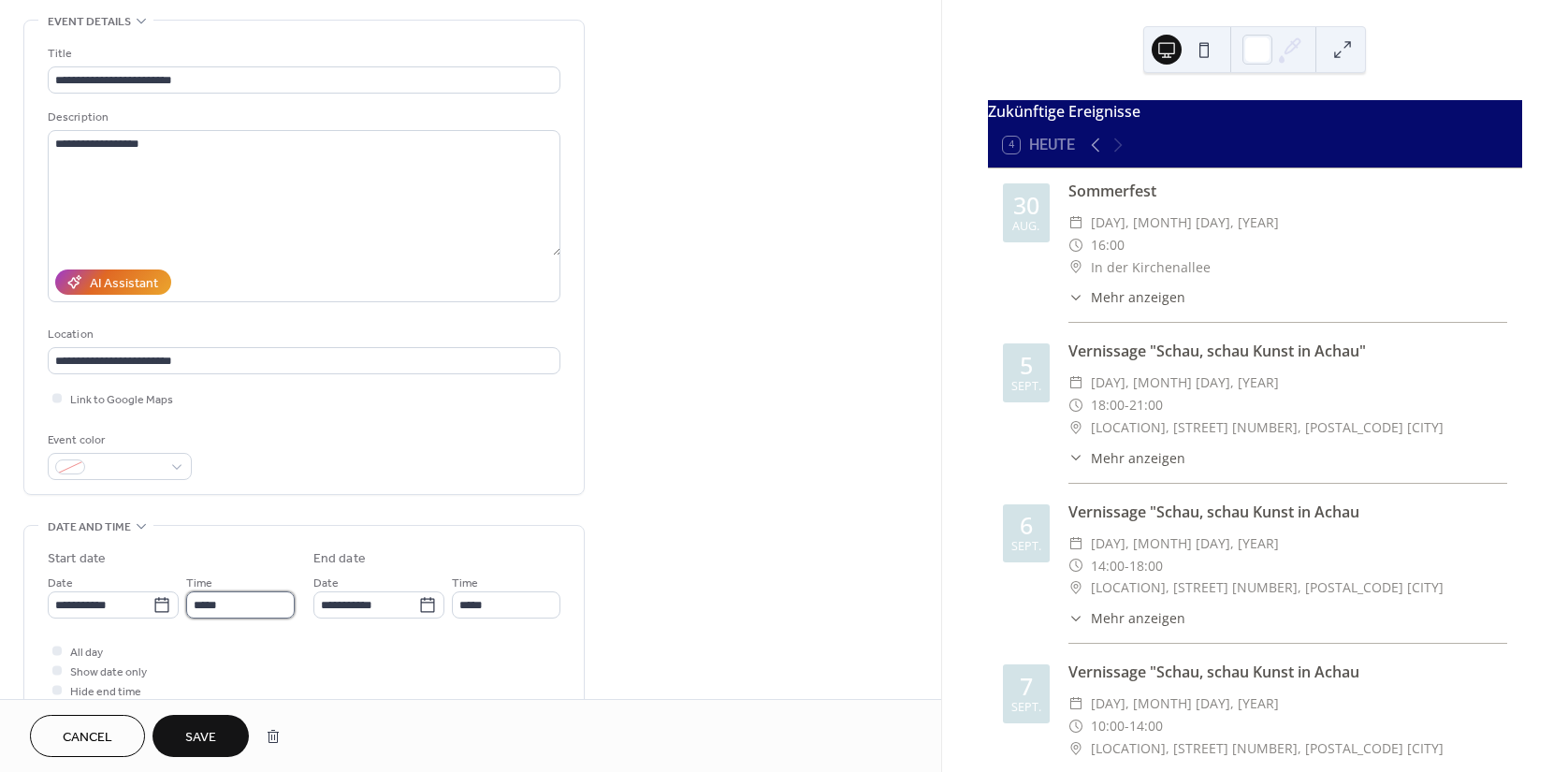 click on "*****" at bounding box center [240, 604] 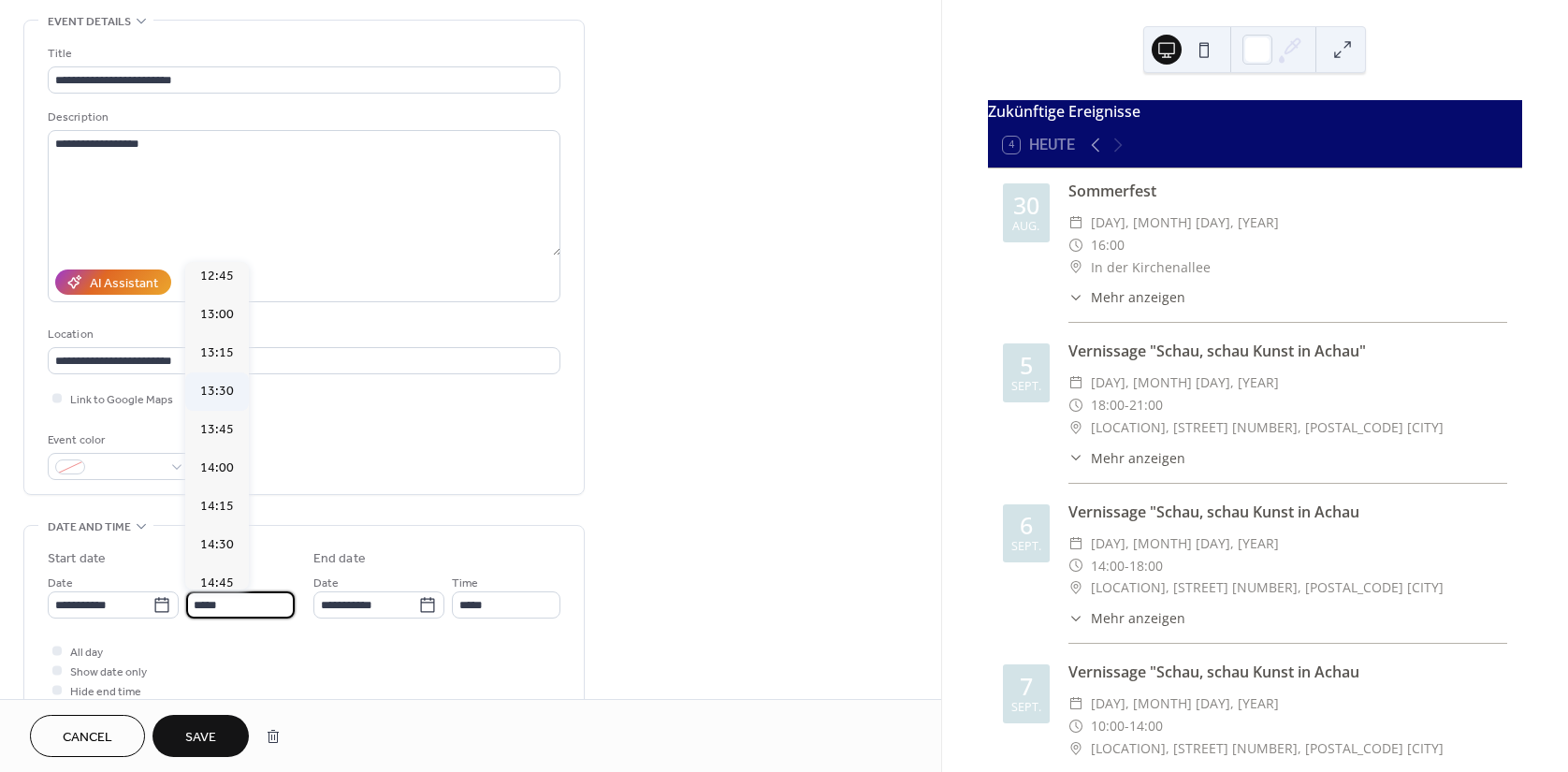 scroll, scrollTop: 1995, scrollLeft: 0, axis: vertical 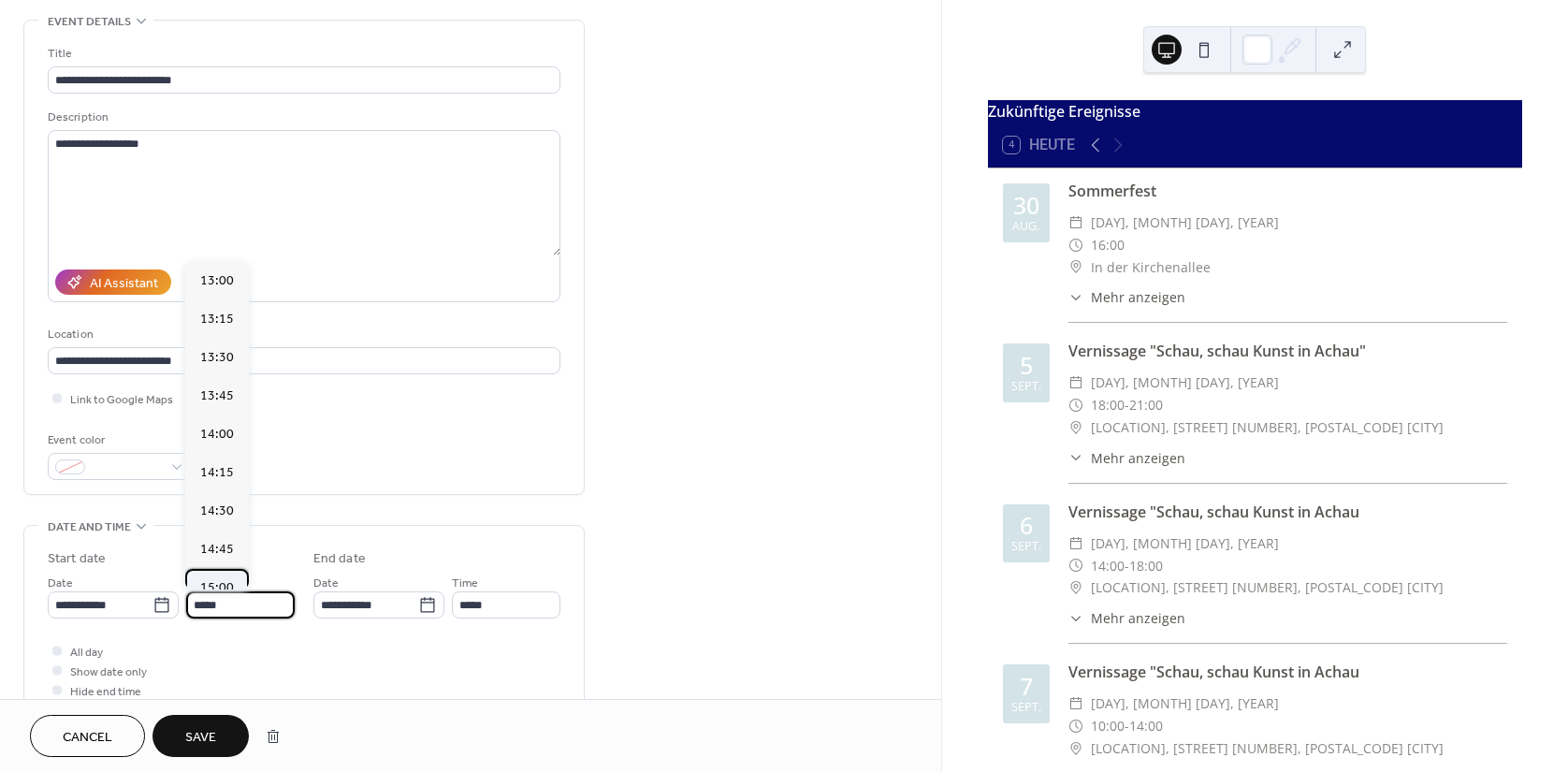 click on "15:00" at bounding box center (217, 588) 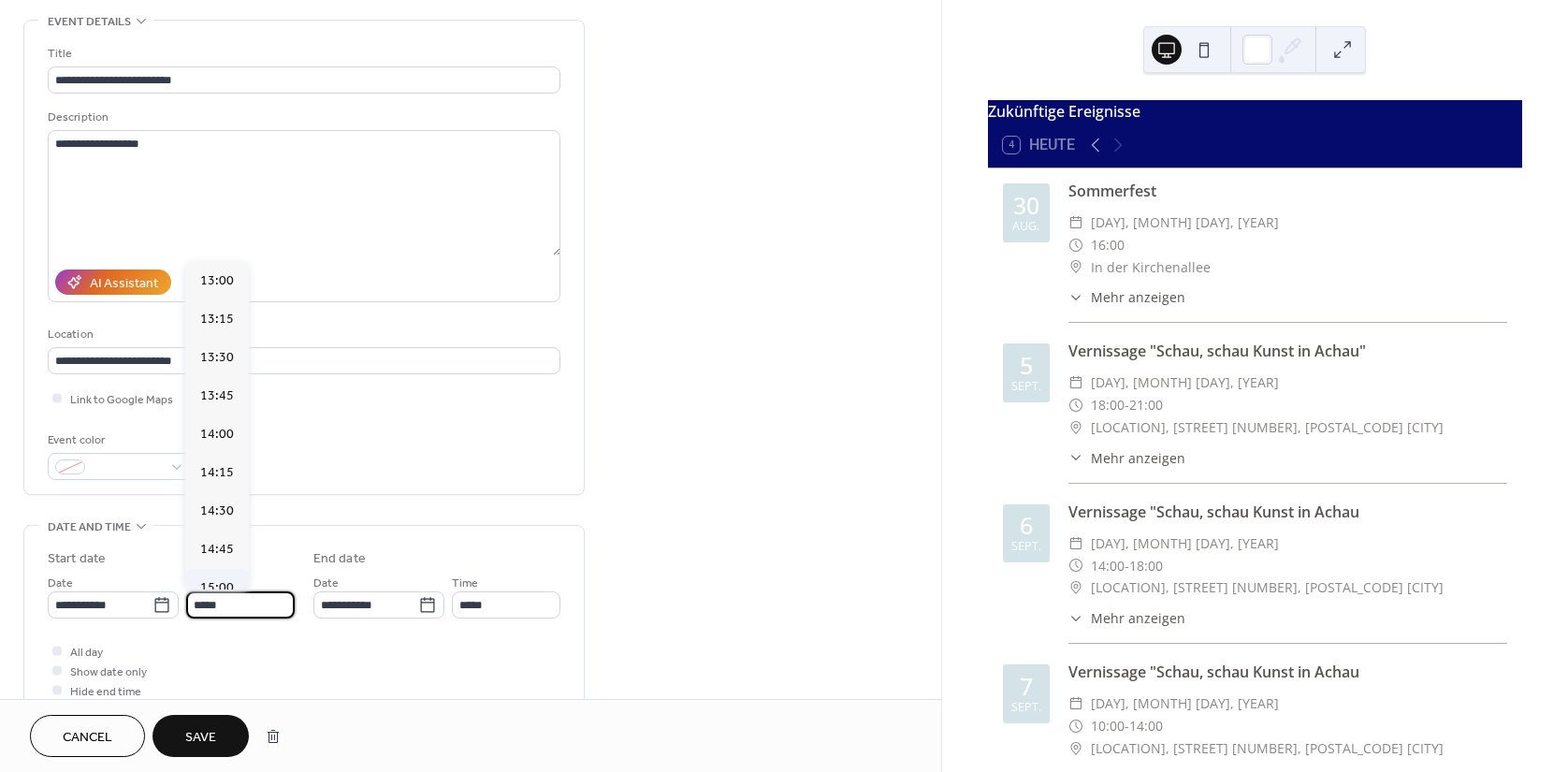 type on "*****" 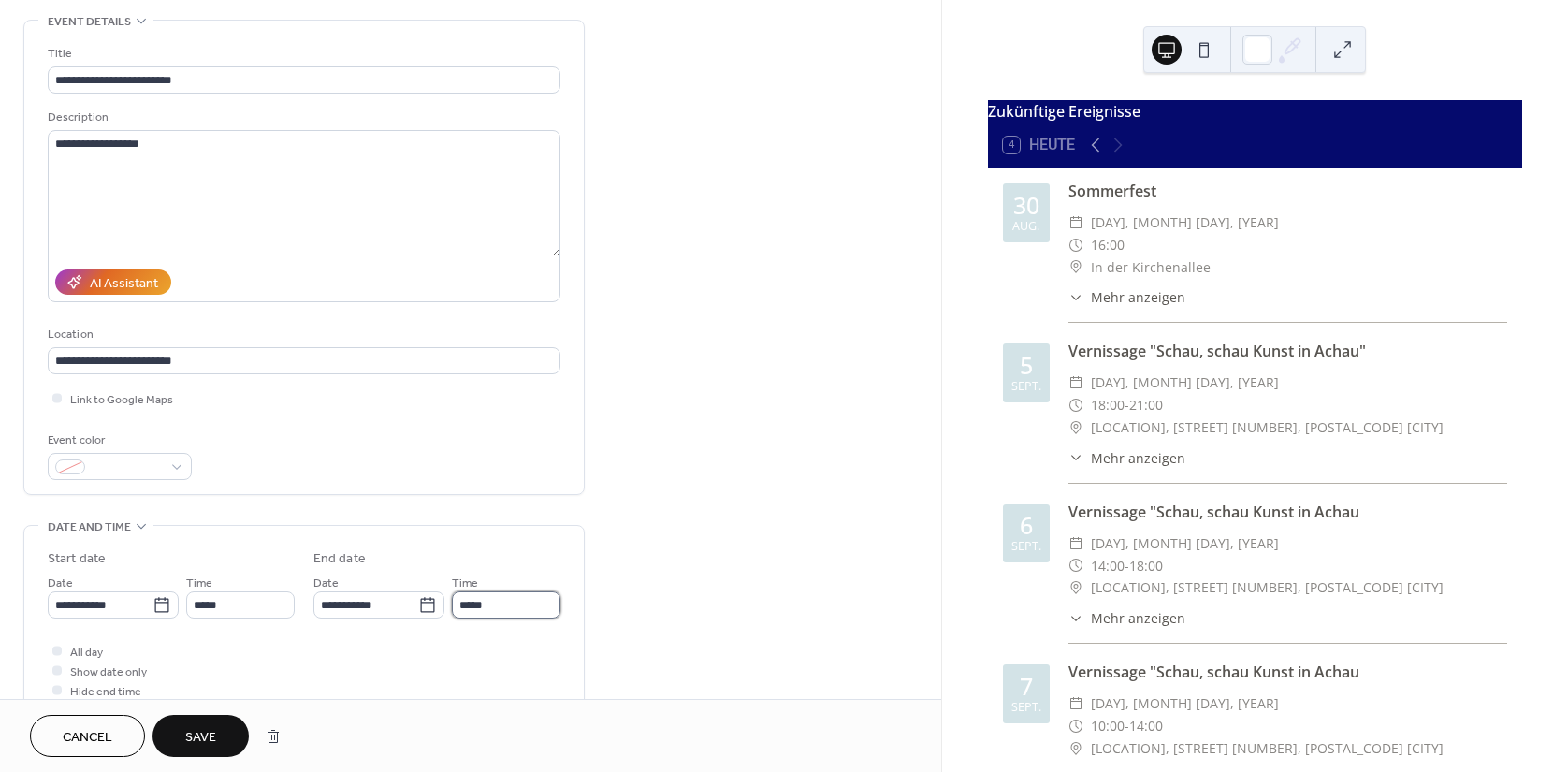 click on "*****" at bounding box center (506, 604) 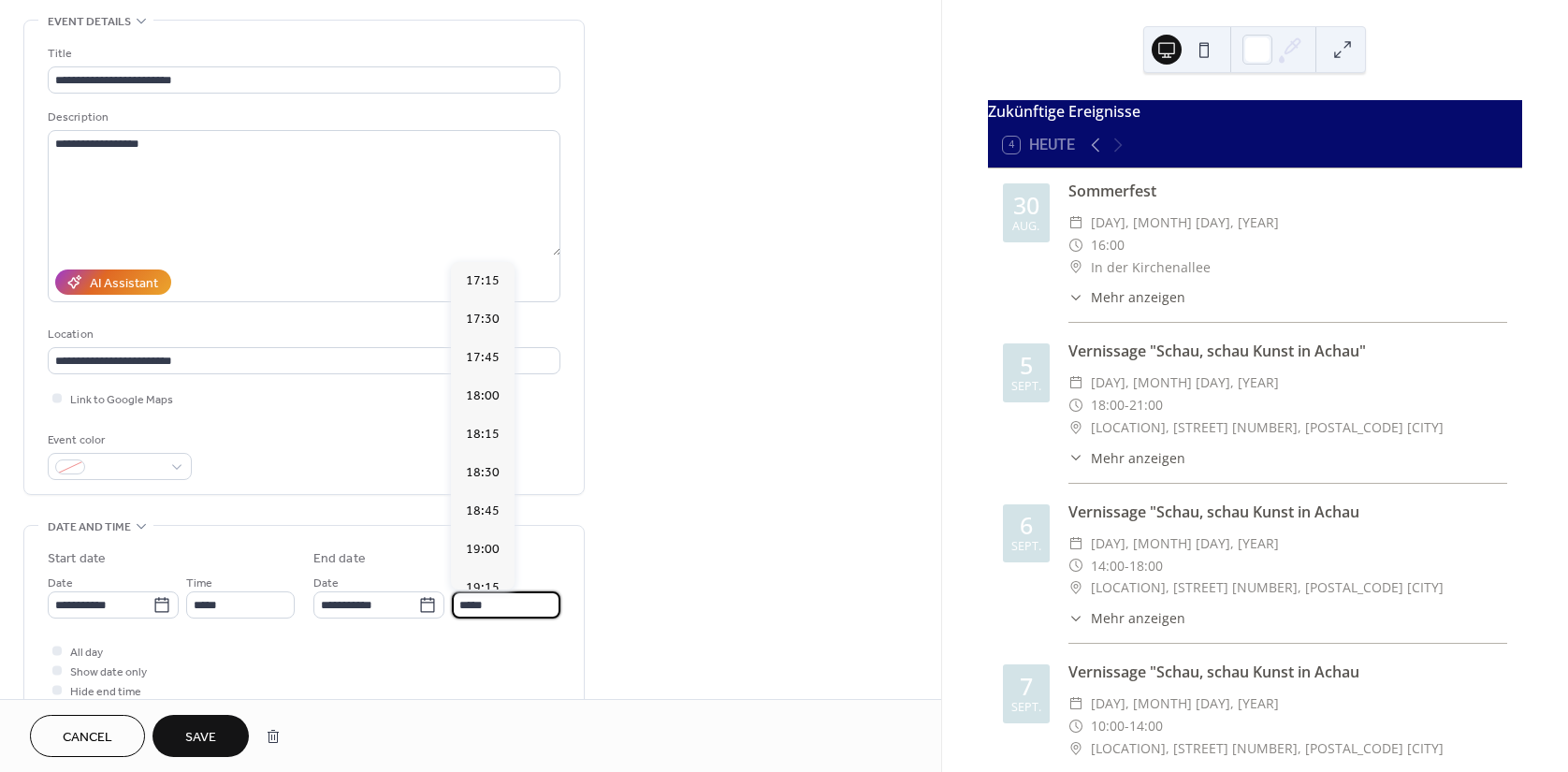 scroll, scrollTop: 425, scrollLeft: 0, axis: vertical 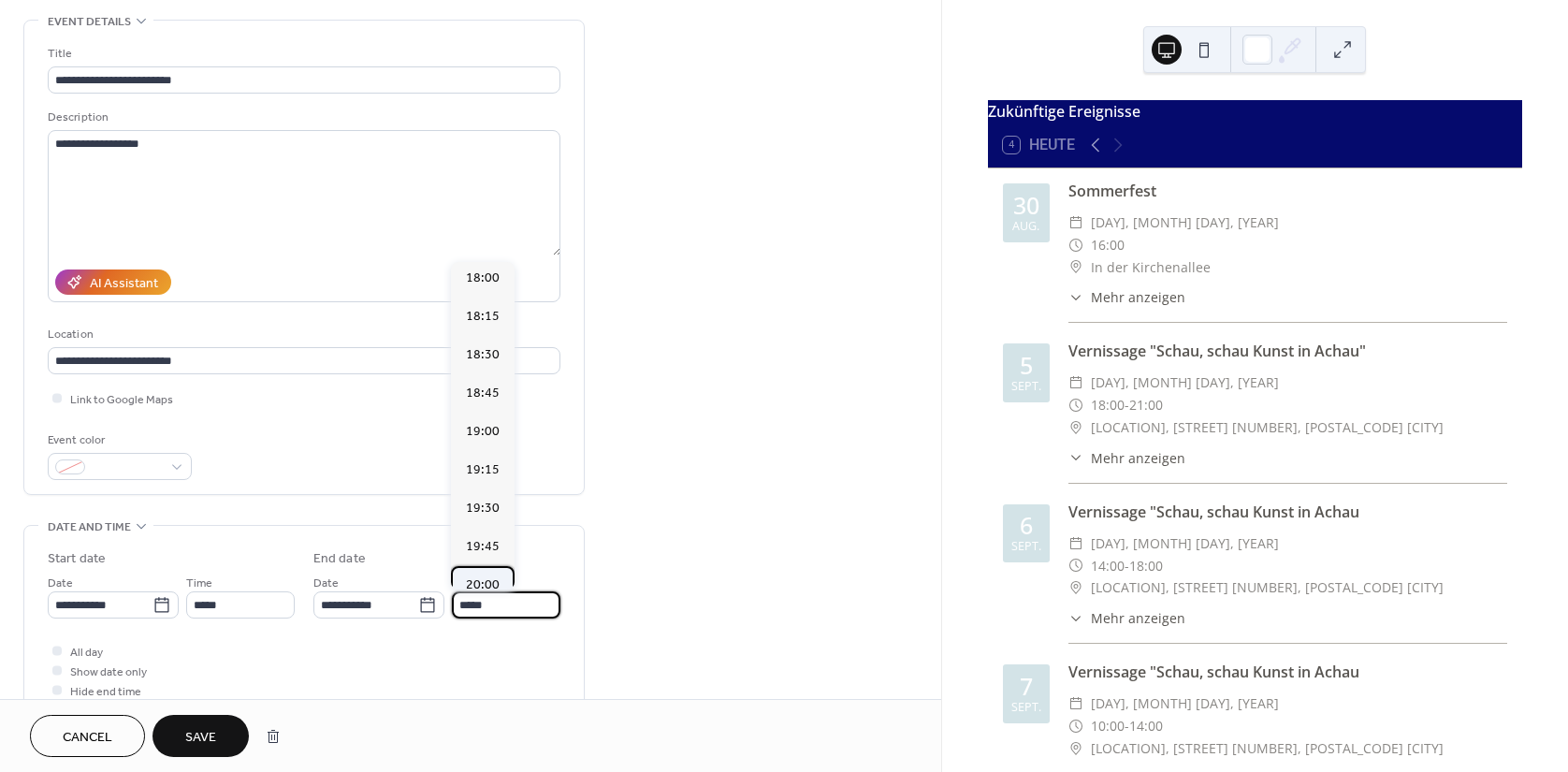 click on "20:00" at bounding box center [483, 585] 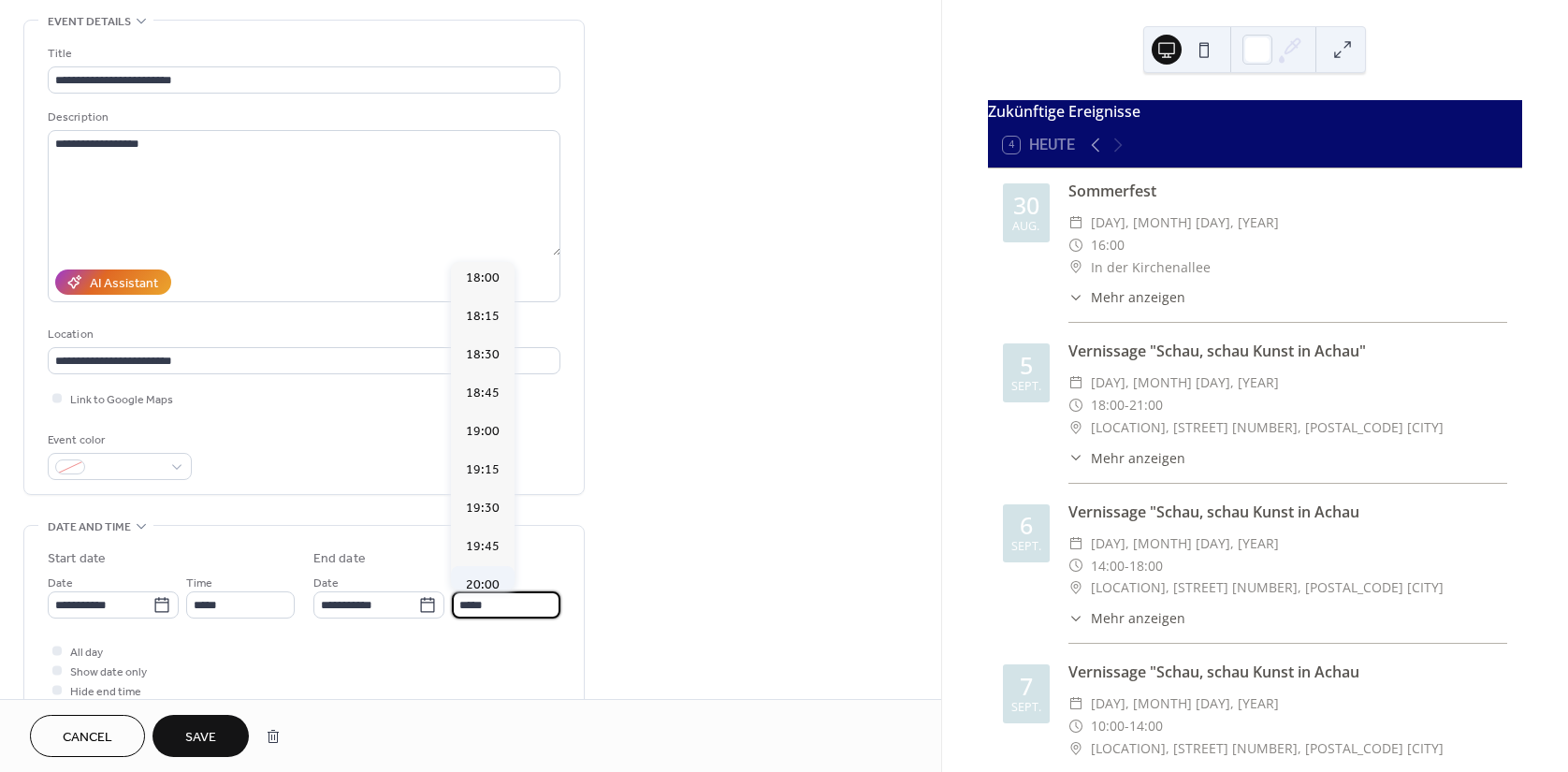 type on "*****" 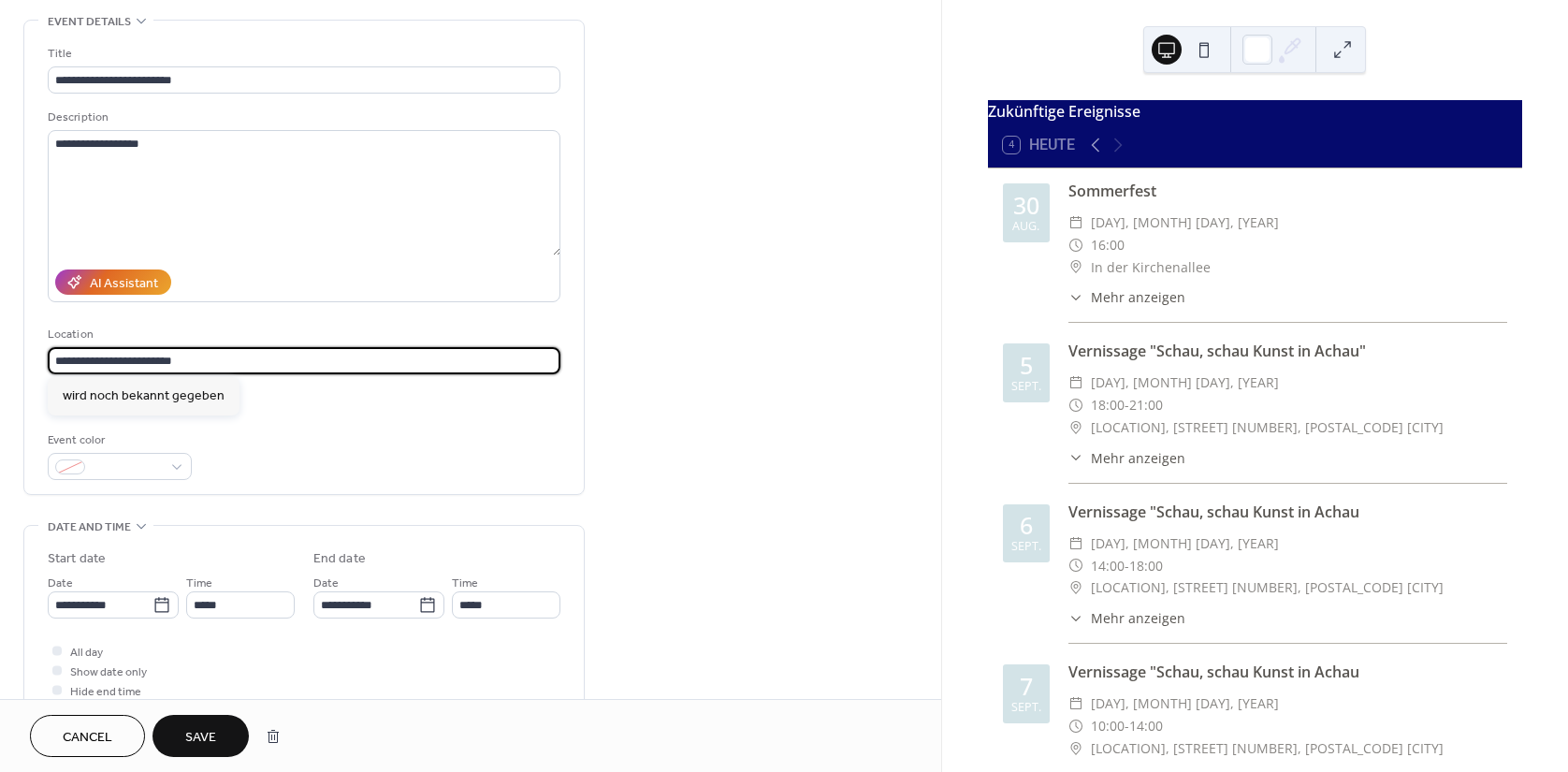 drag, startPoint x: 235, startPoint y: 357, endPoint x: 9, endPoint y: 333, distance: 227.27076 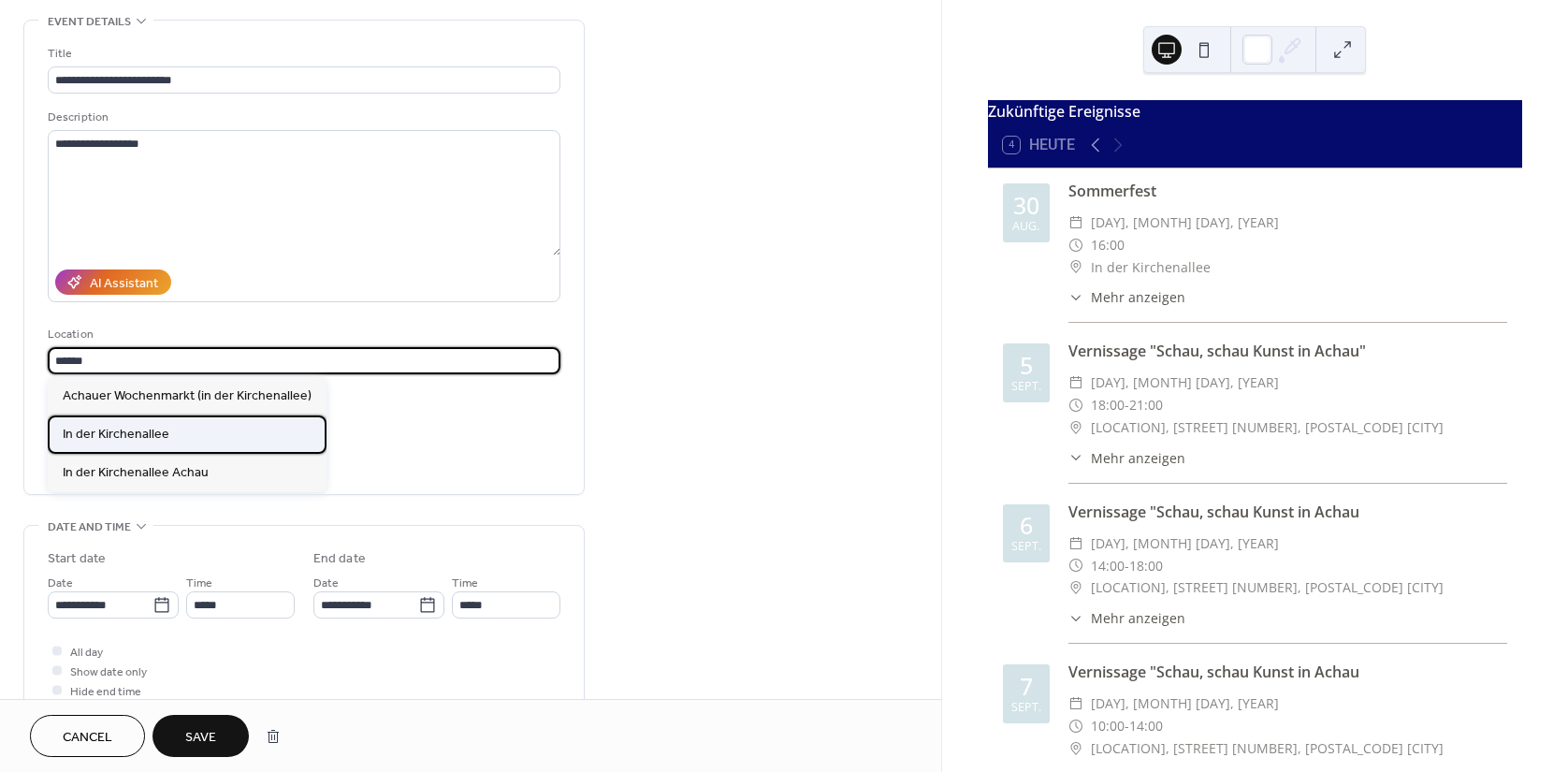 click on "In der Kirchenallee" at bounding box center (116, 433) 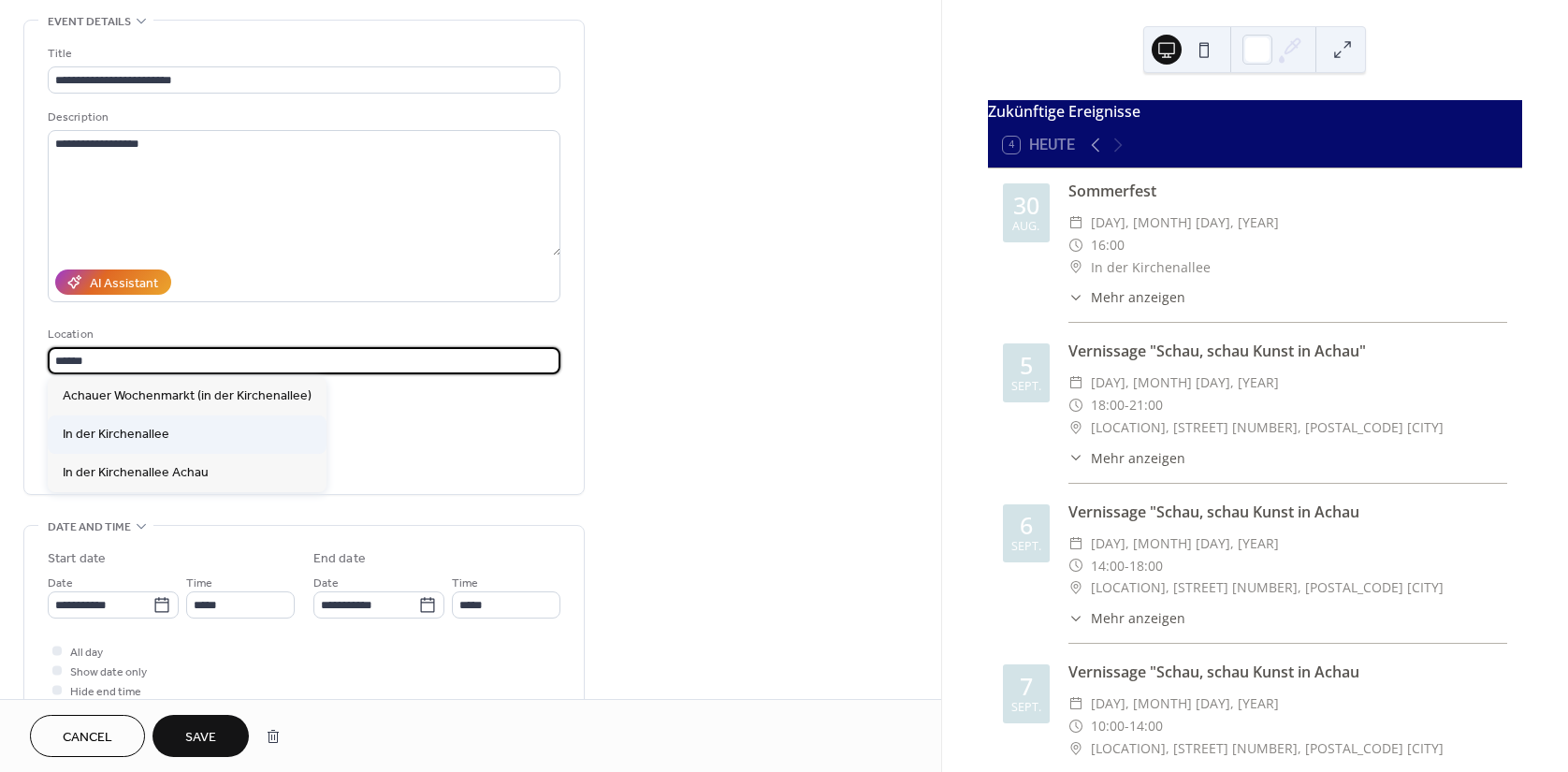 type on "**********" 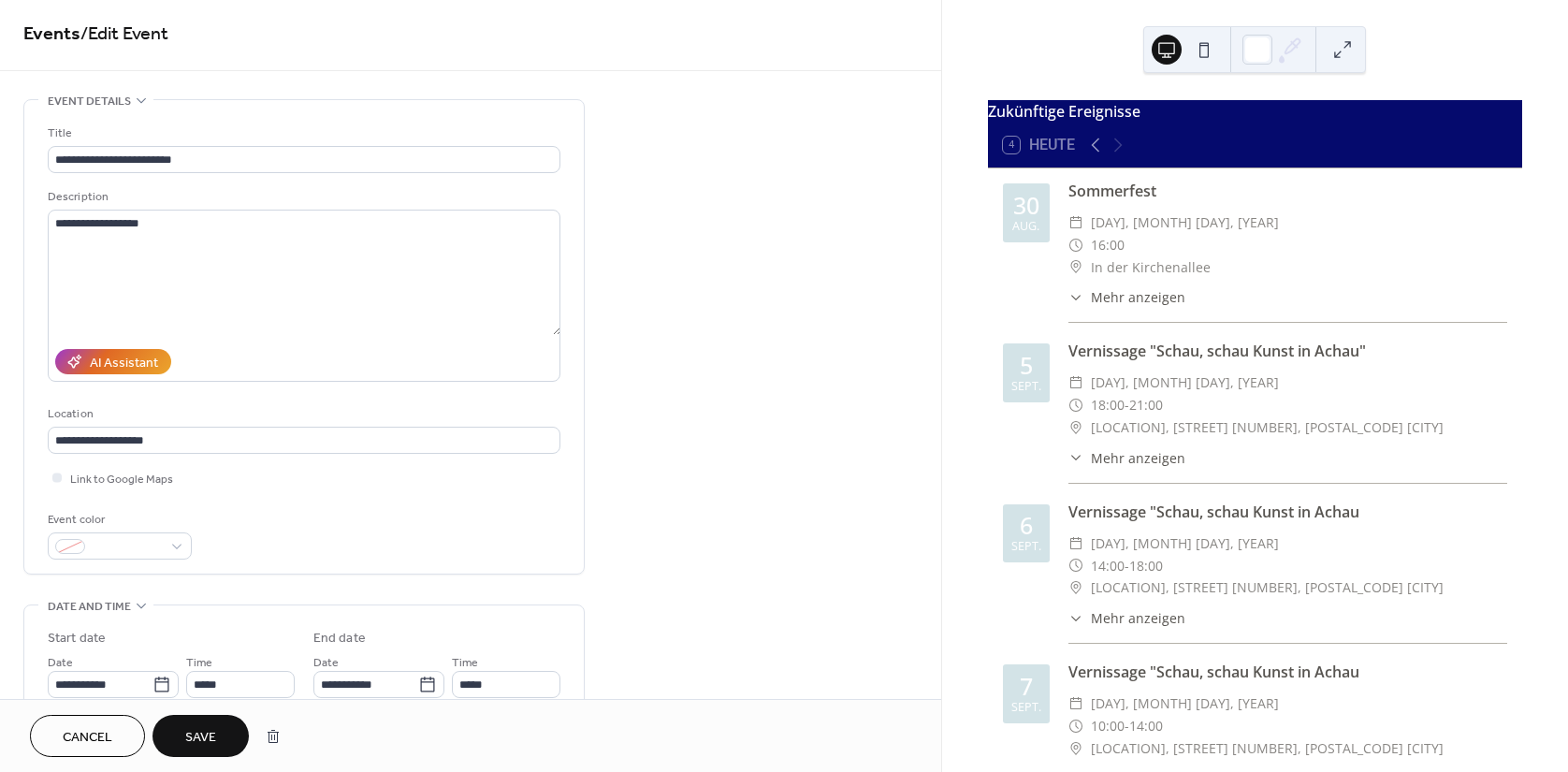 scroll, scrollTop: 0, scrollLeft: 0, axis: both 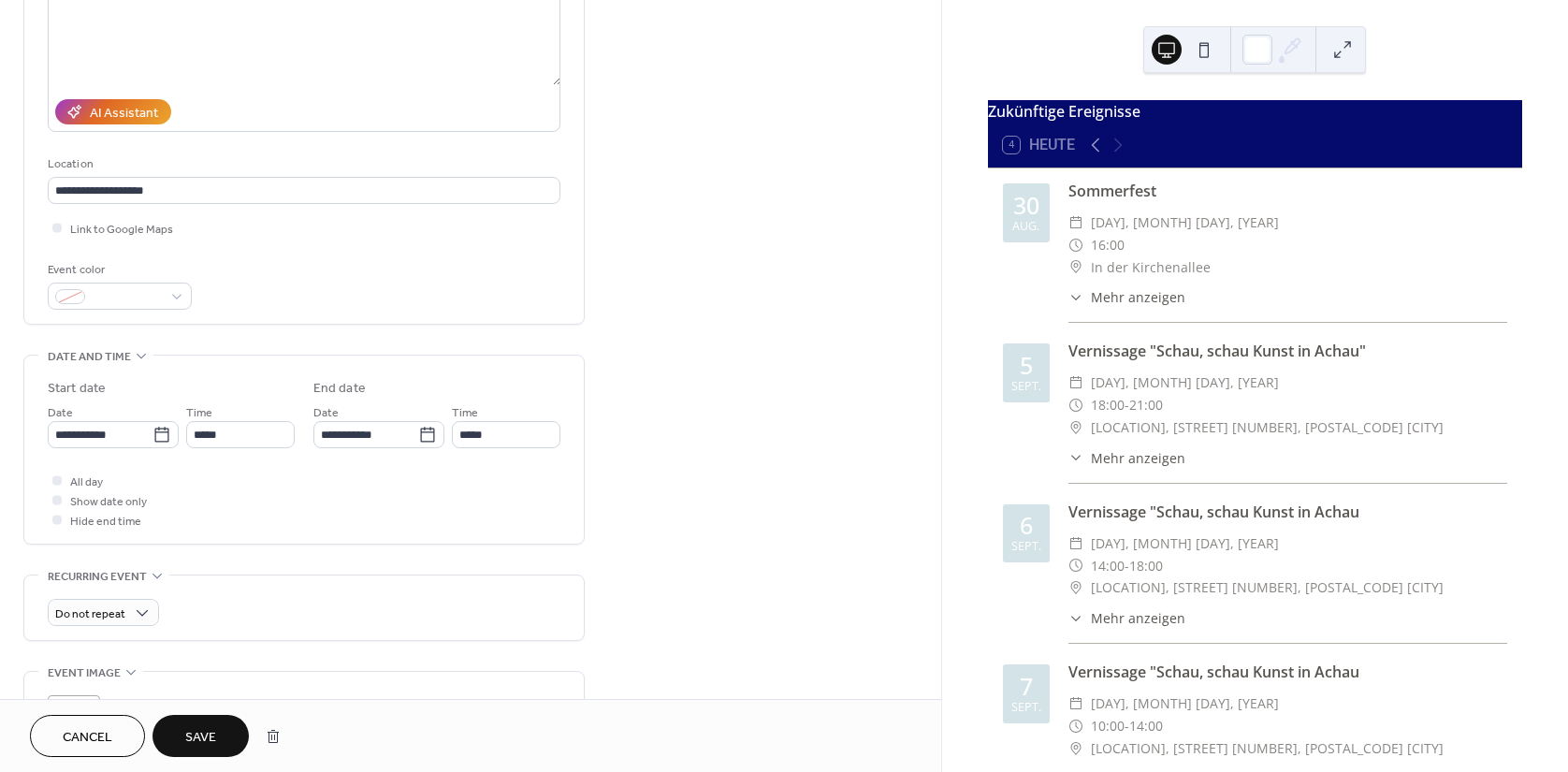 click on "Save" at bounding box center [200, 737] 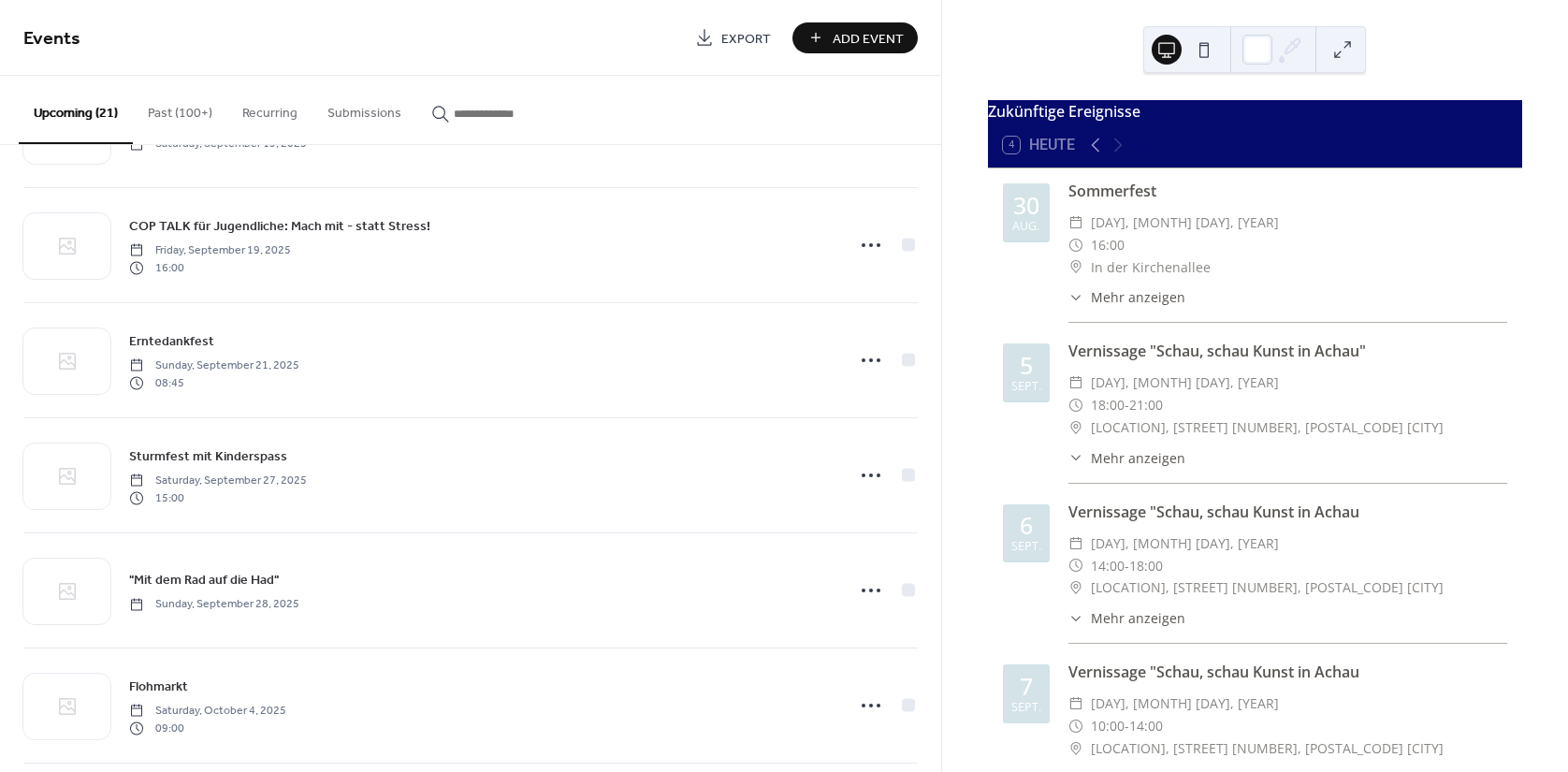 scroll, scrollTop: 851, scrollLeft: 0, axis: vertical 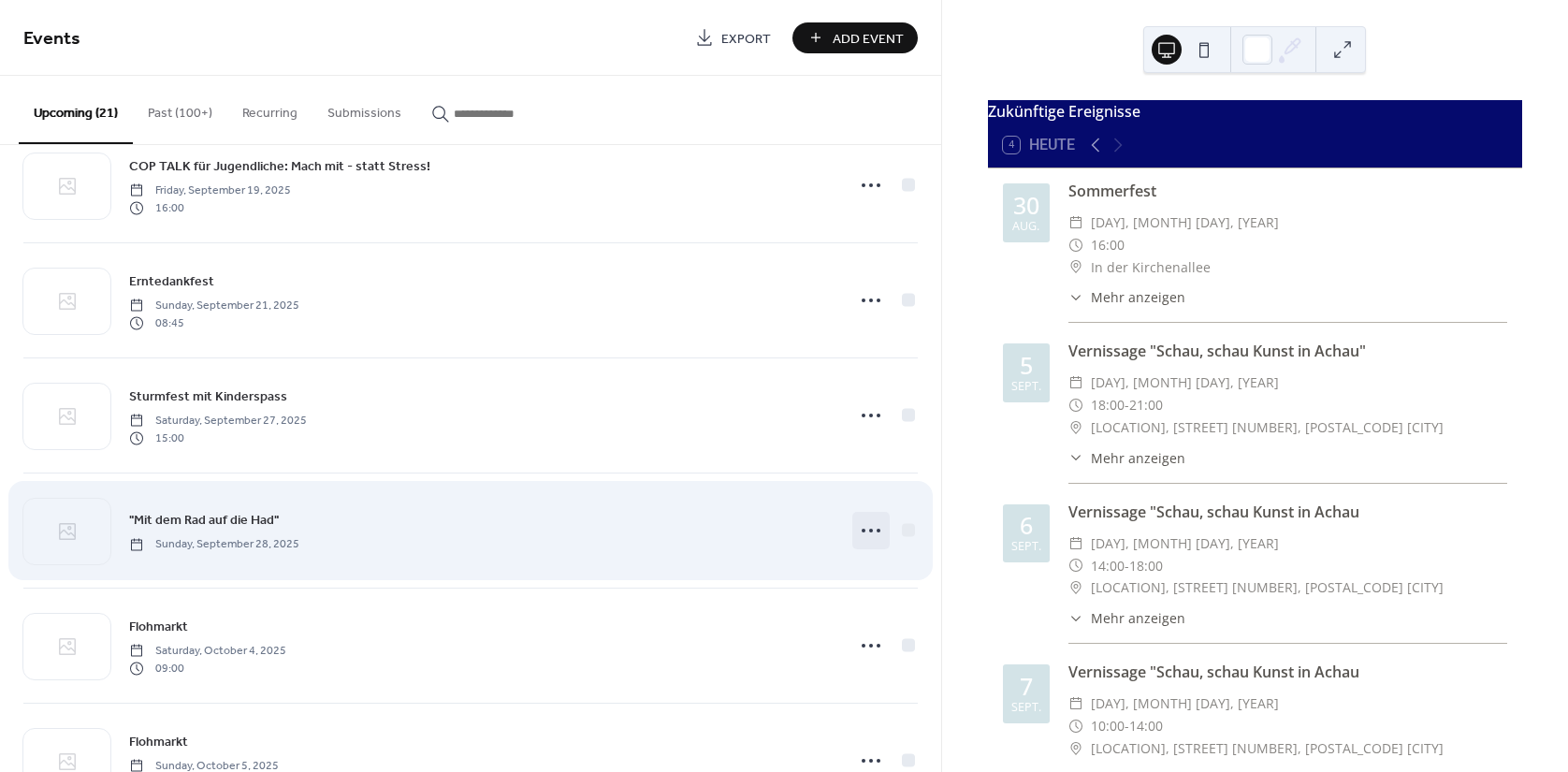 click 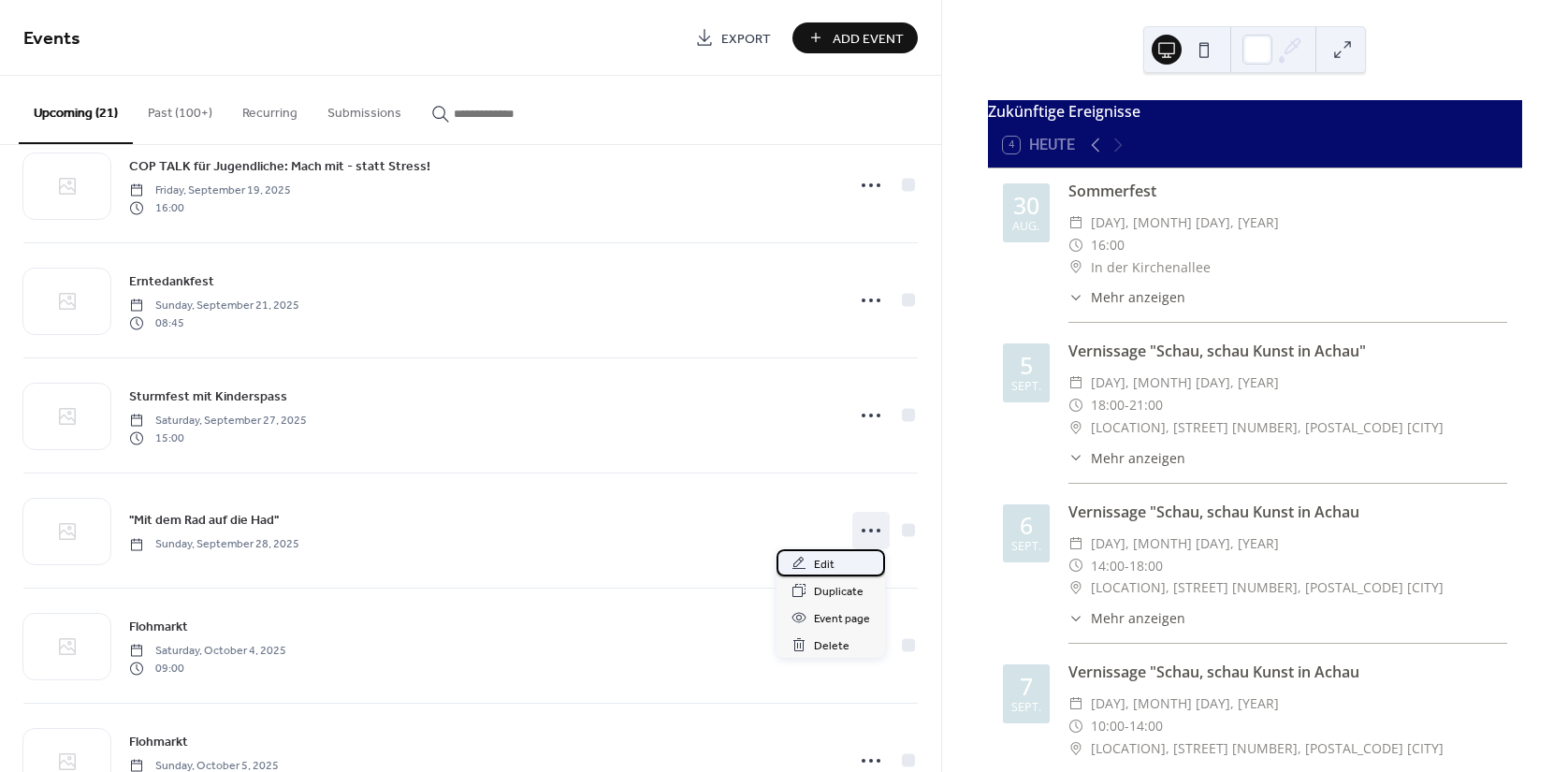 click on "Edit" at bounding box center (824, 564) 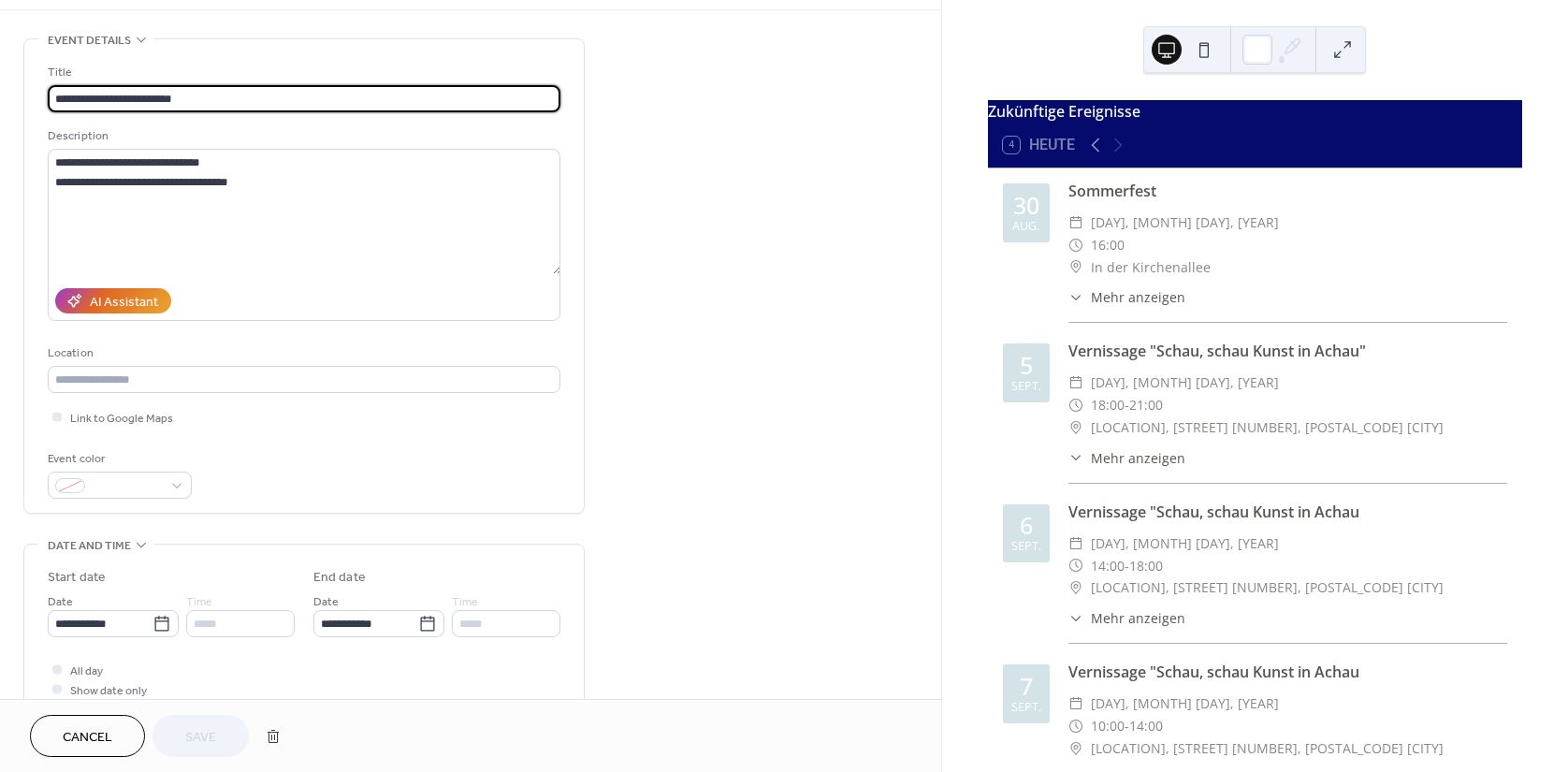 scroll, scrollTop: 255, scrollLeft: 0, axis: vertical 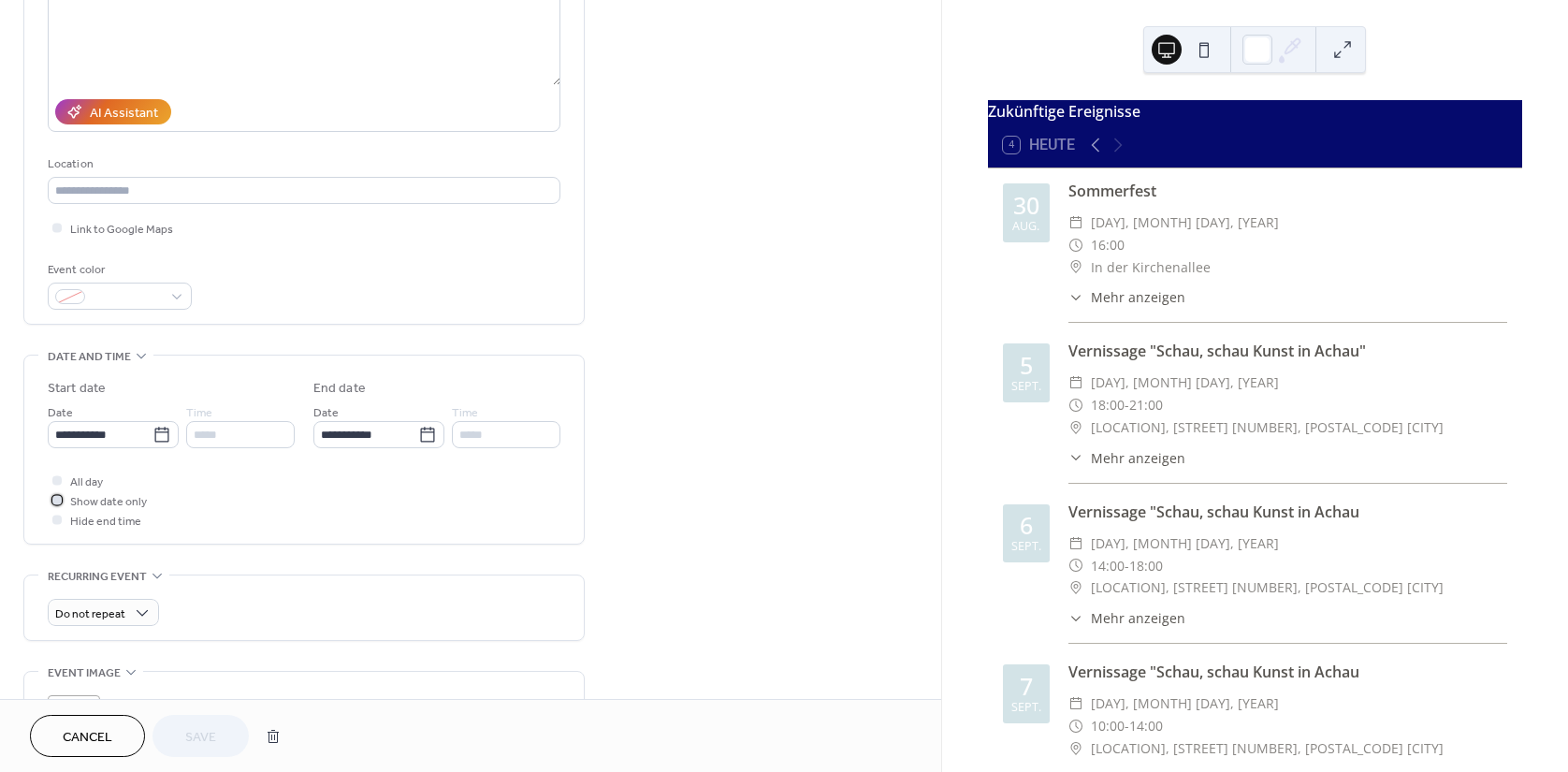 drag, startPoint x: 53, startPoint y: 493, endPoint x: 141, endPoint y: 480, distance: 88.955045 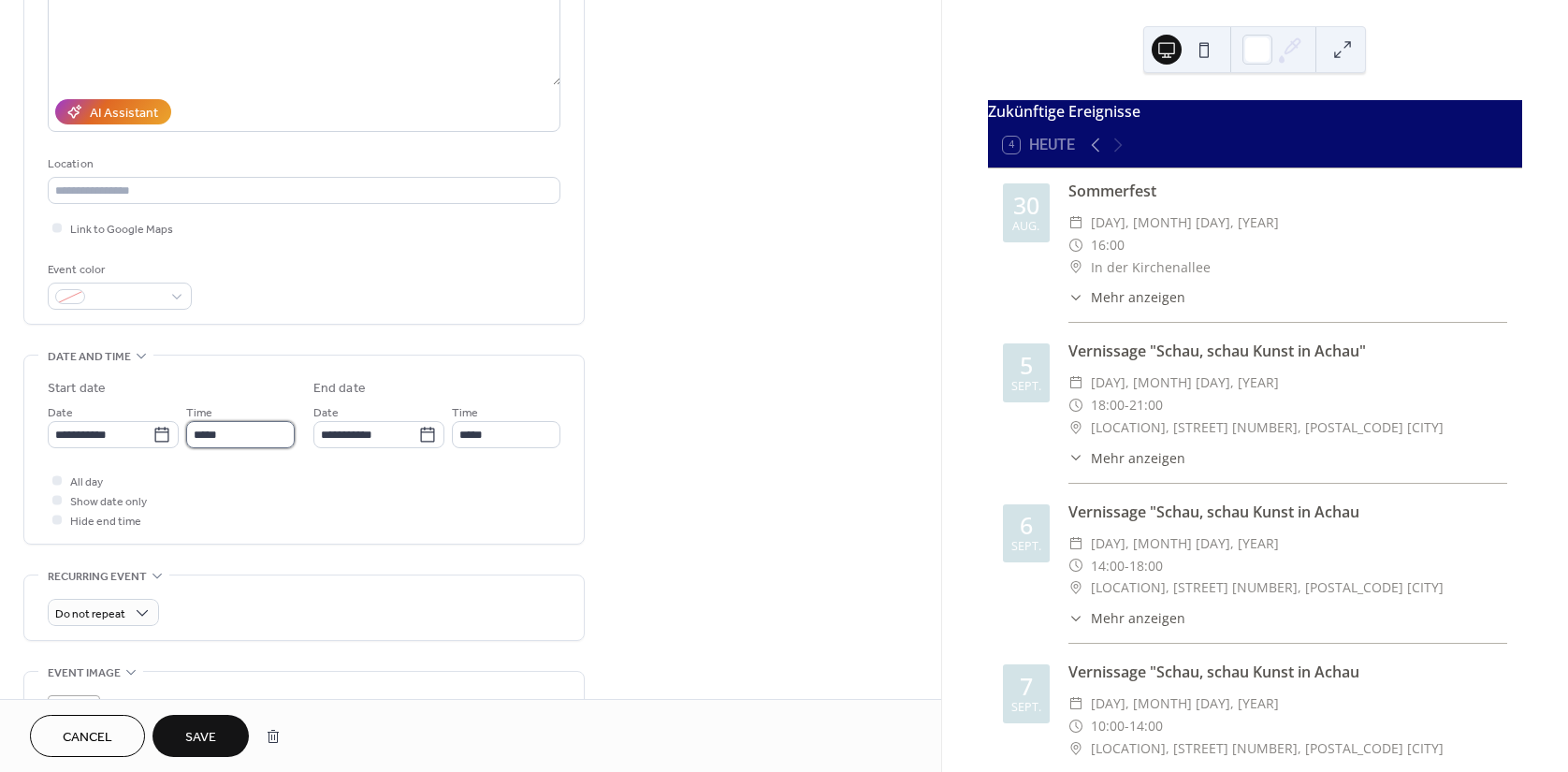 click on "*****" at bounding box center (240, 434) 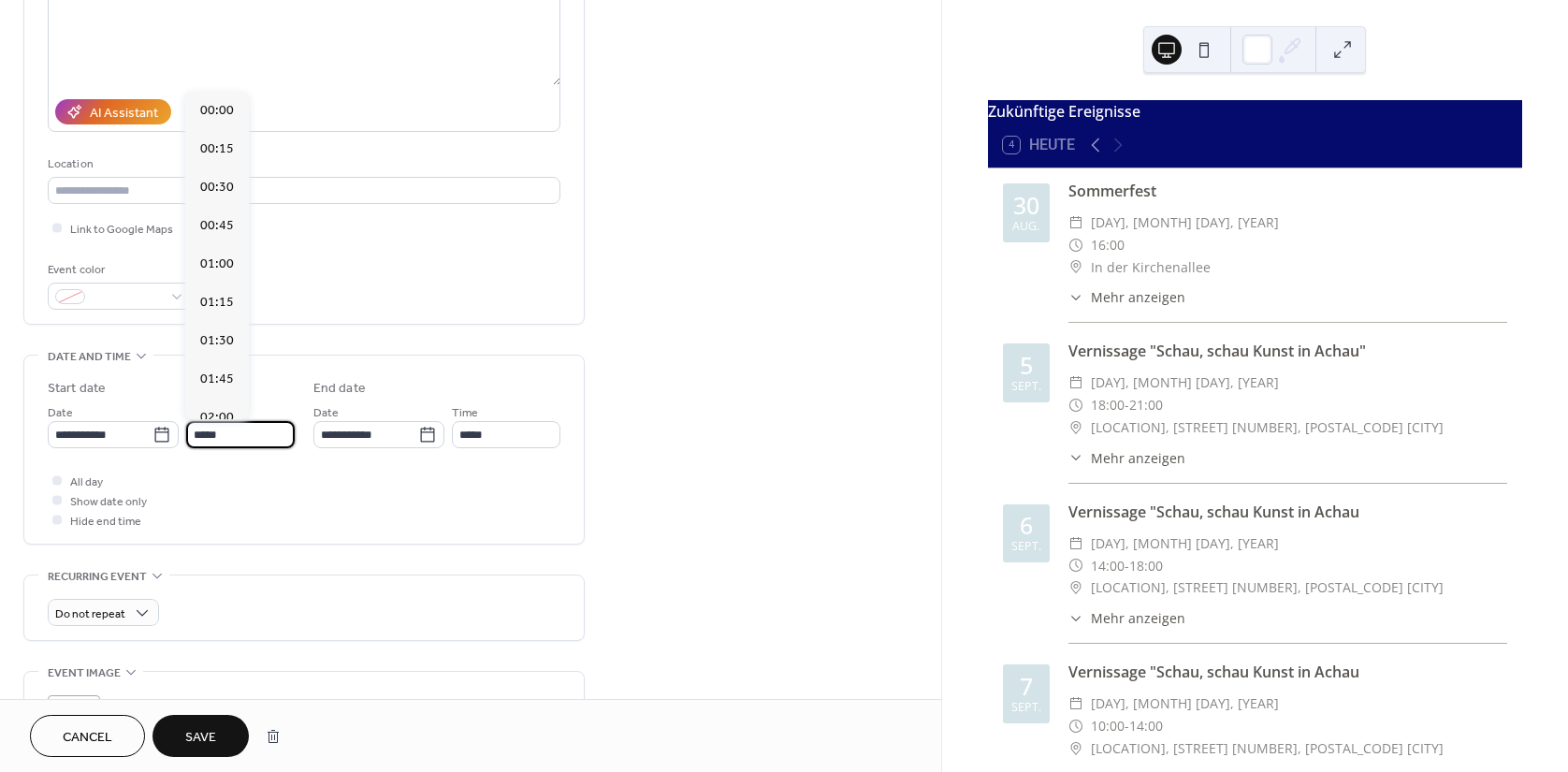 scroll, scrollTop: 1825, scrollLeft: 0, axis: vertical 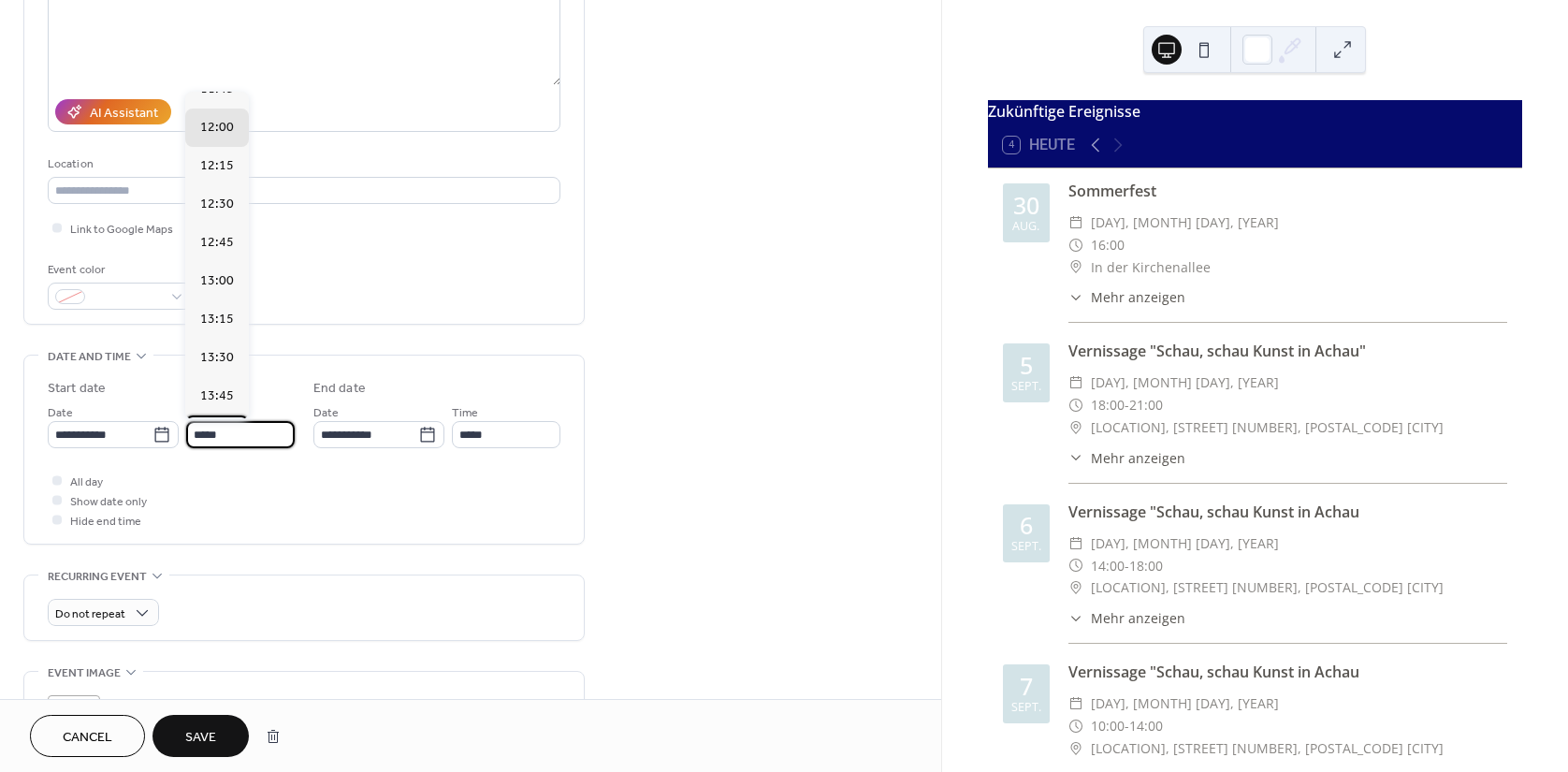 click on "14:00" at bounding box center [217, 434] 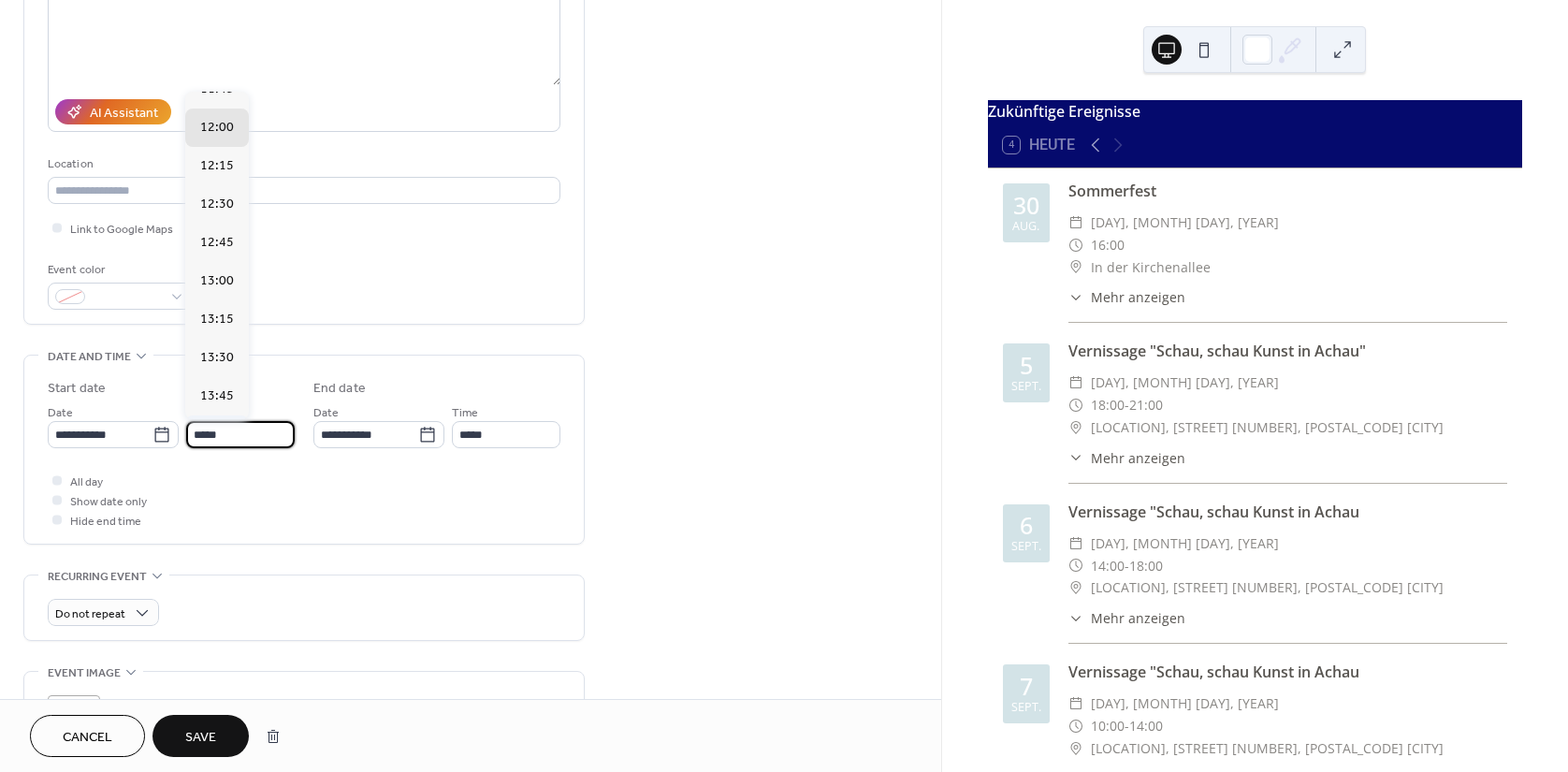 type on "*****" 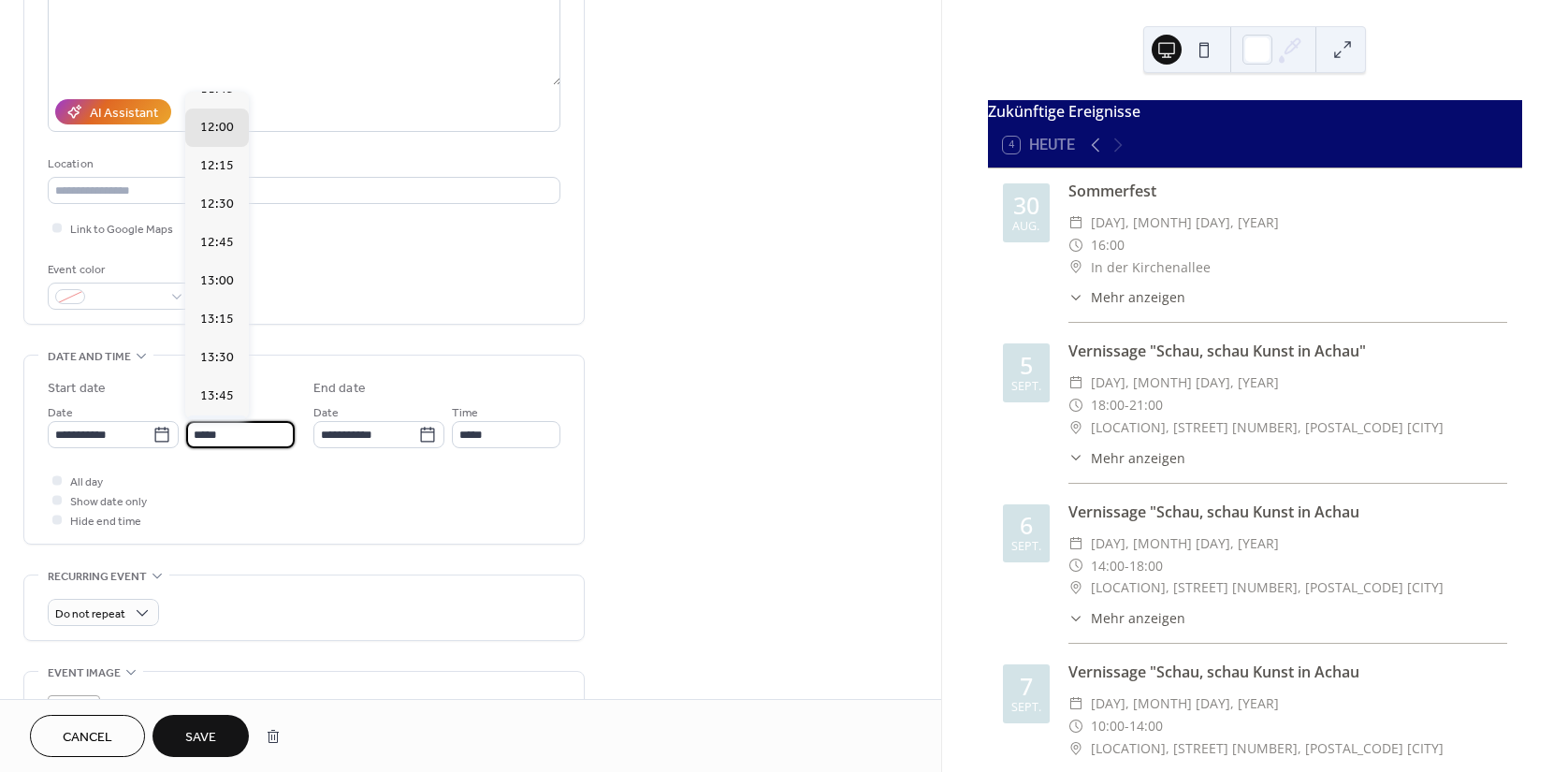 type on "*****" 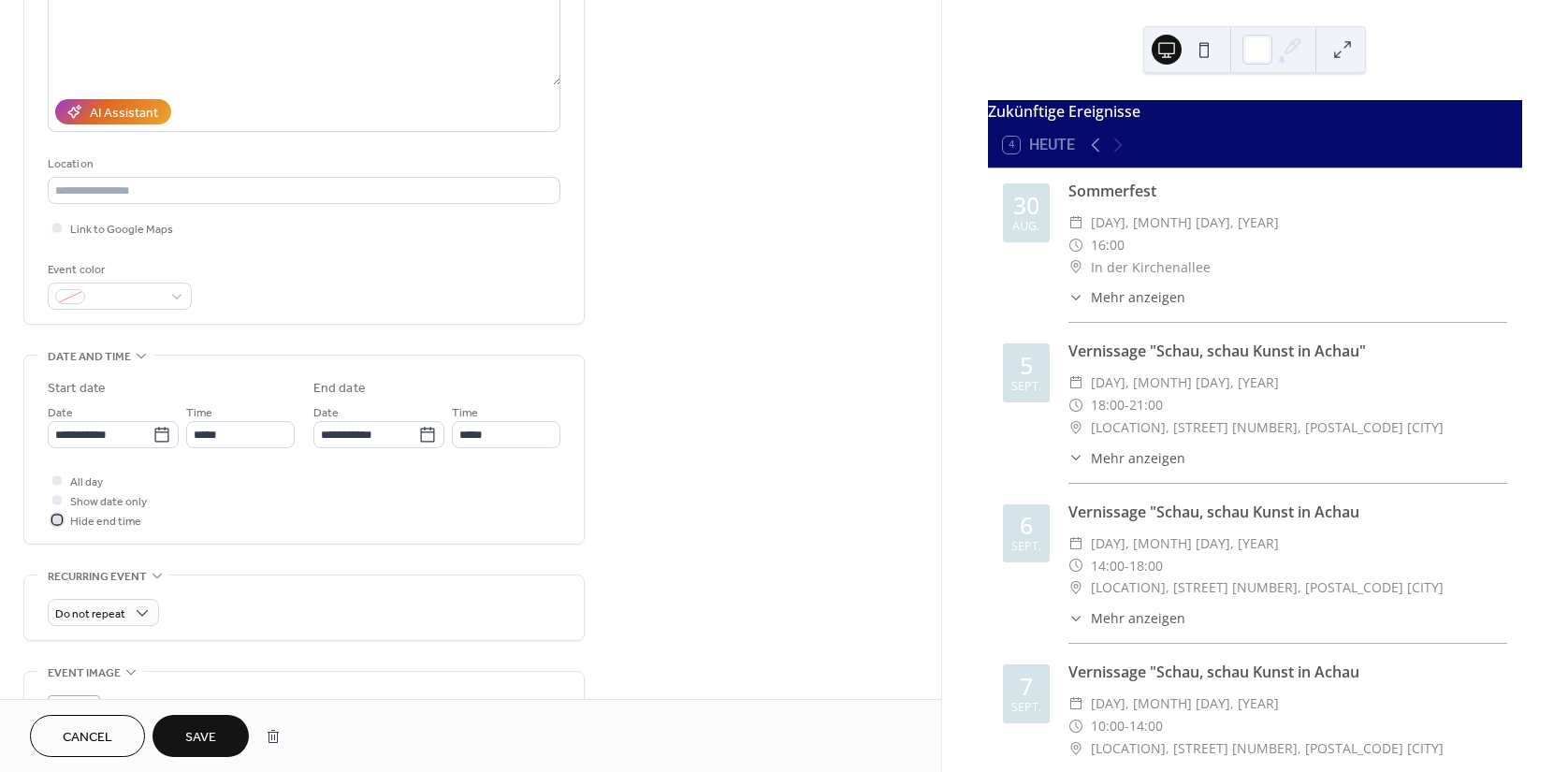 click at bounding box center [57, 519] 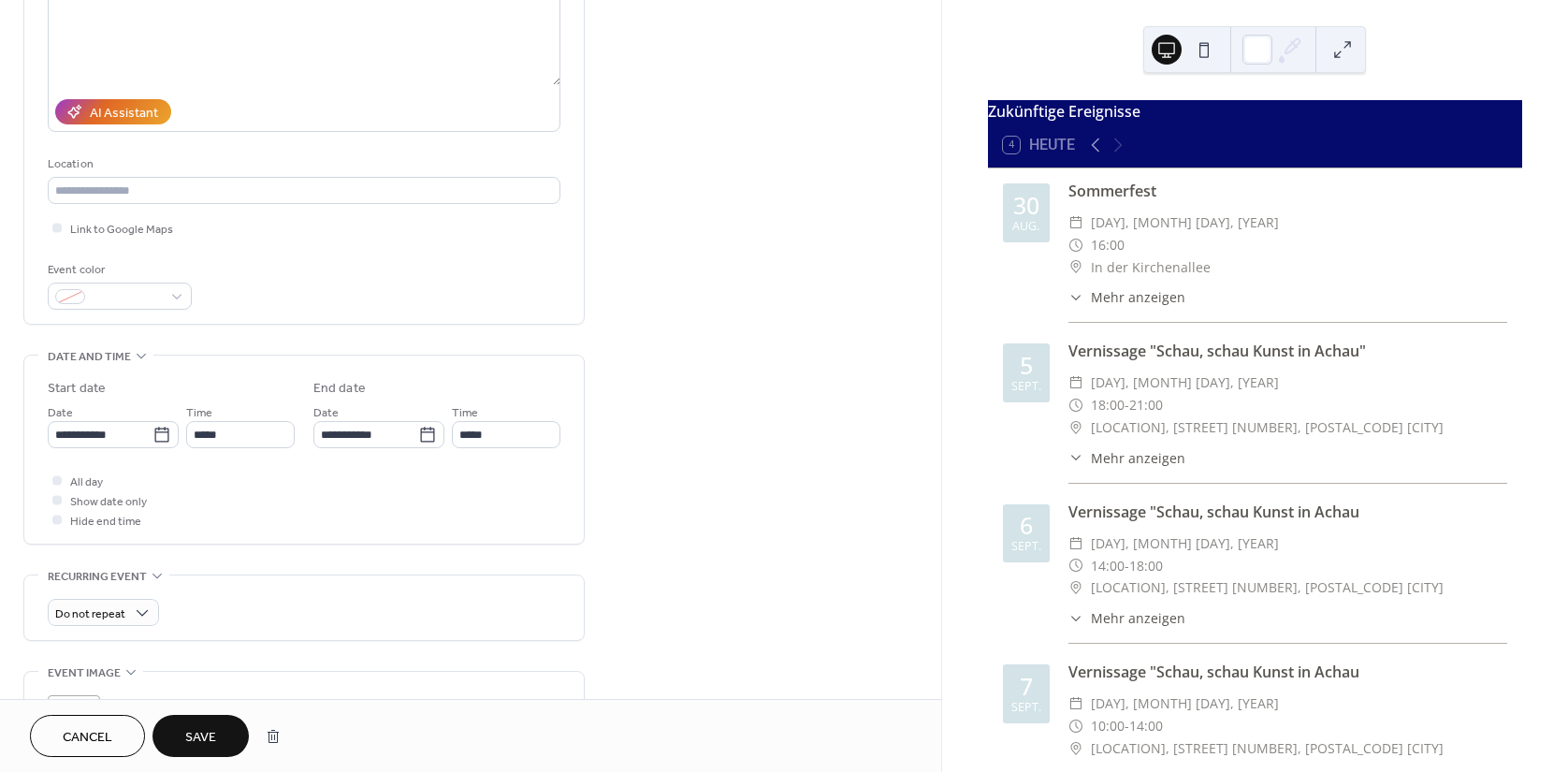 click on "Save" at bounding box center [200, 737] 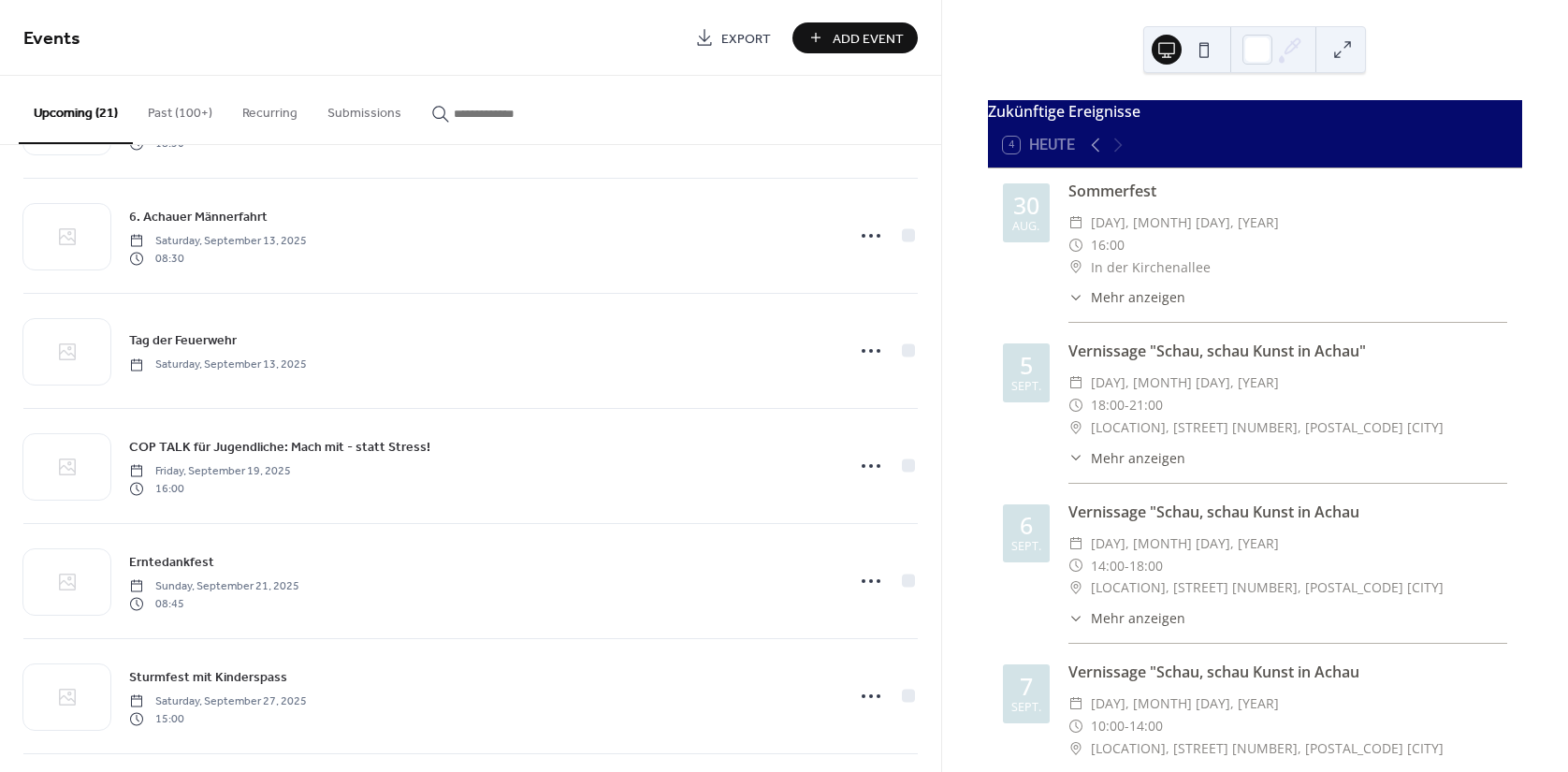 scroll, scrollTop: 563, scrollLeft: 0, axis: vertical 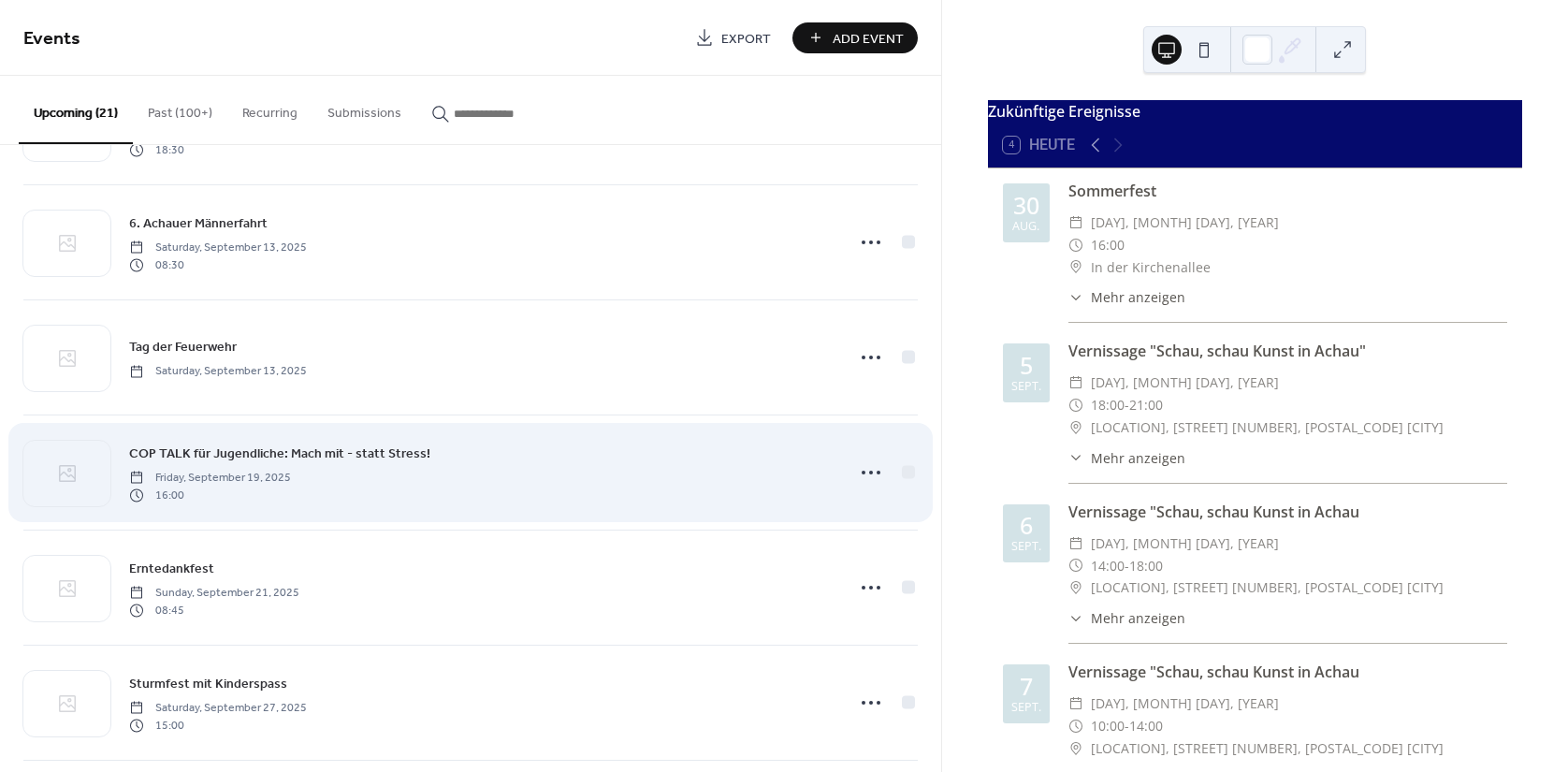 click on "COP TALK for youth: Participate - instead of stress! [DAY], [MONTH] [DAY], [YEAR] [TIME]" at bounding box center [481, 473] 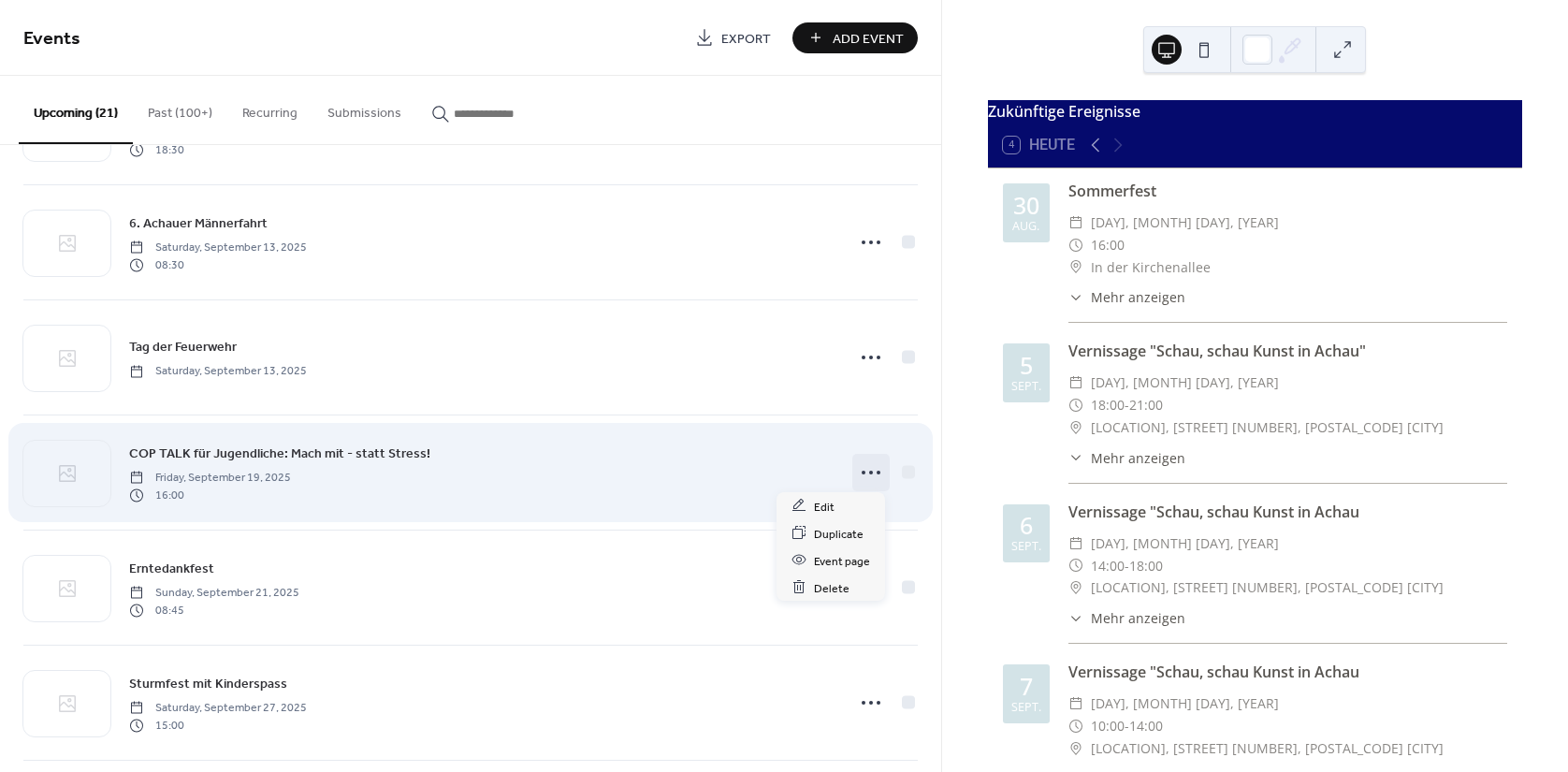 click 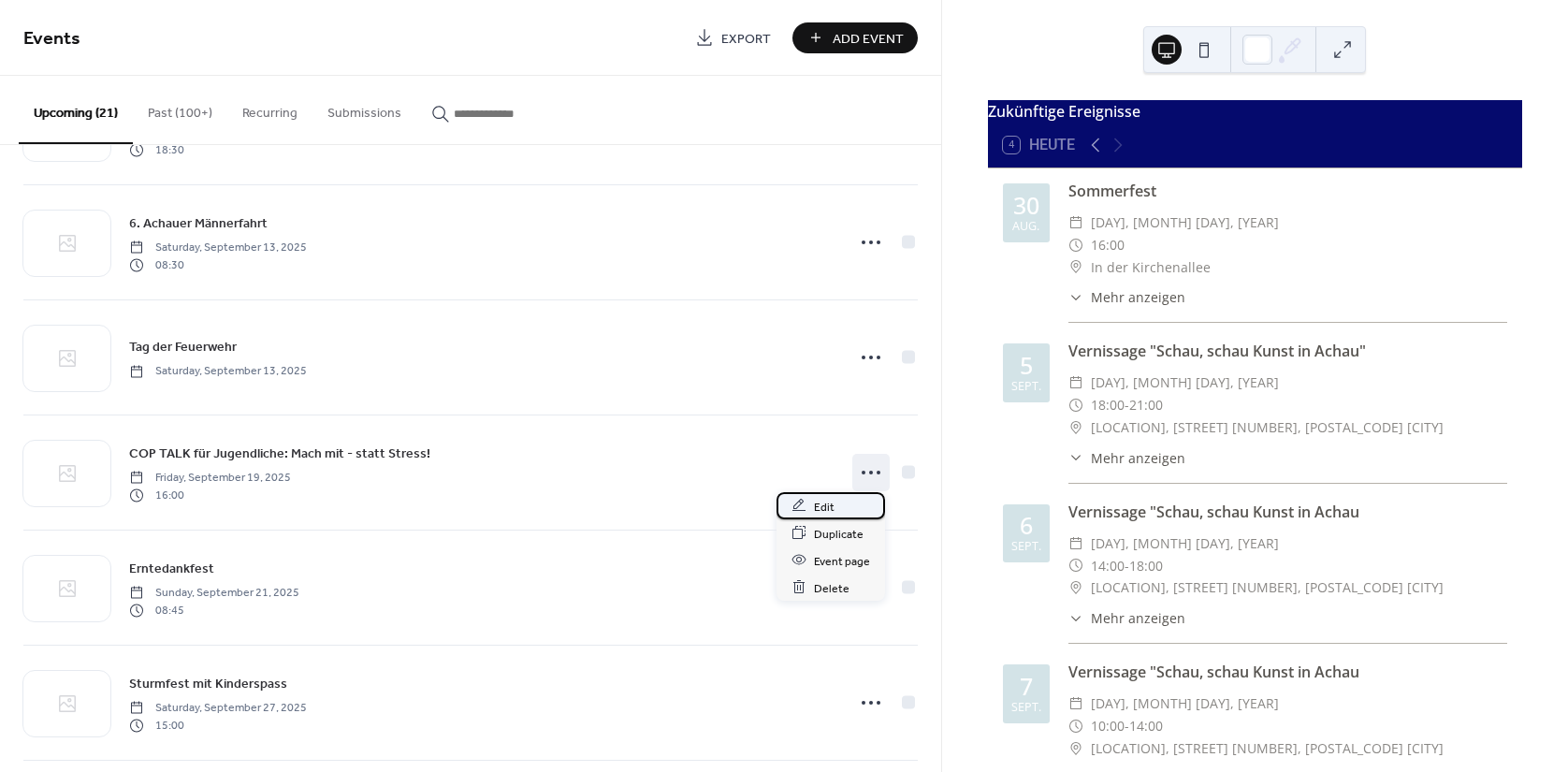 click on "Edit" at bounding box center [824, 506] 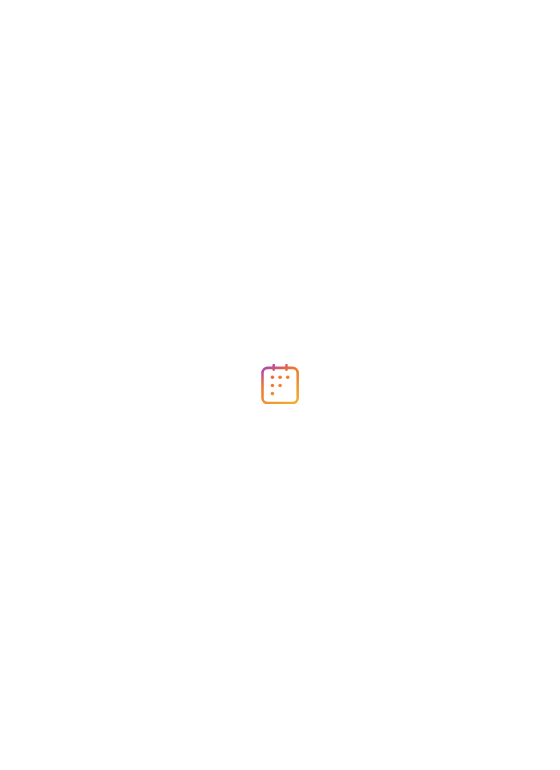 scroll, scrollTop: 0, scrollLeft: 0, axis: both 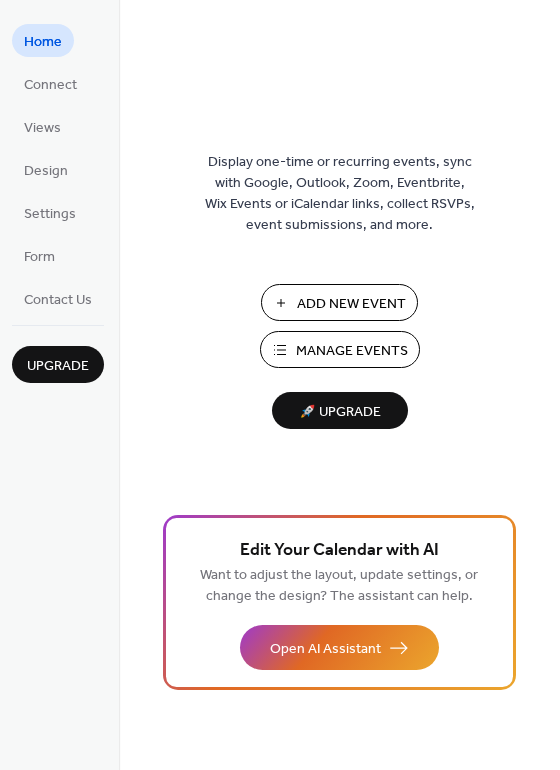 click on "Manage Events" at bounding box center (352, 351) 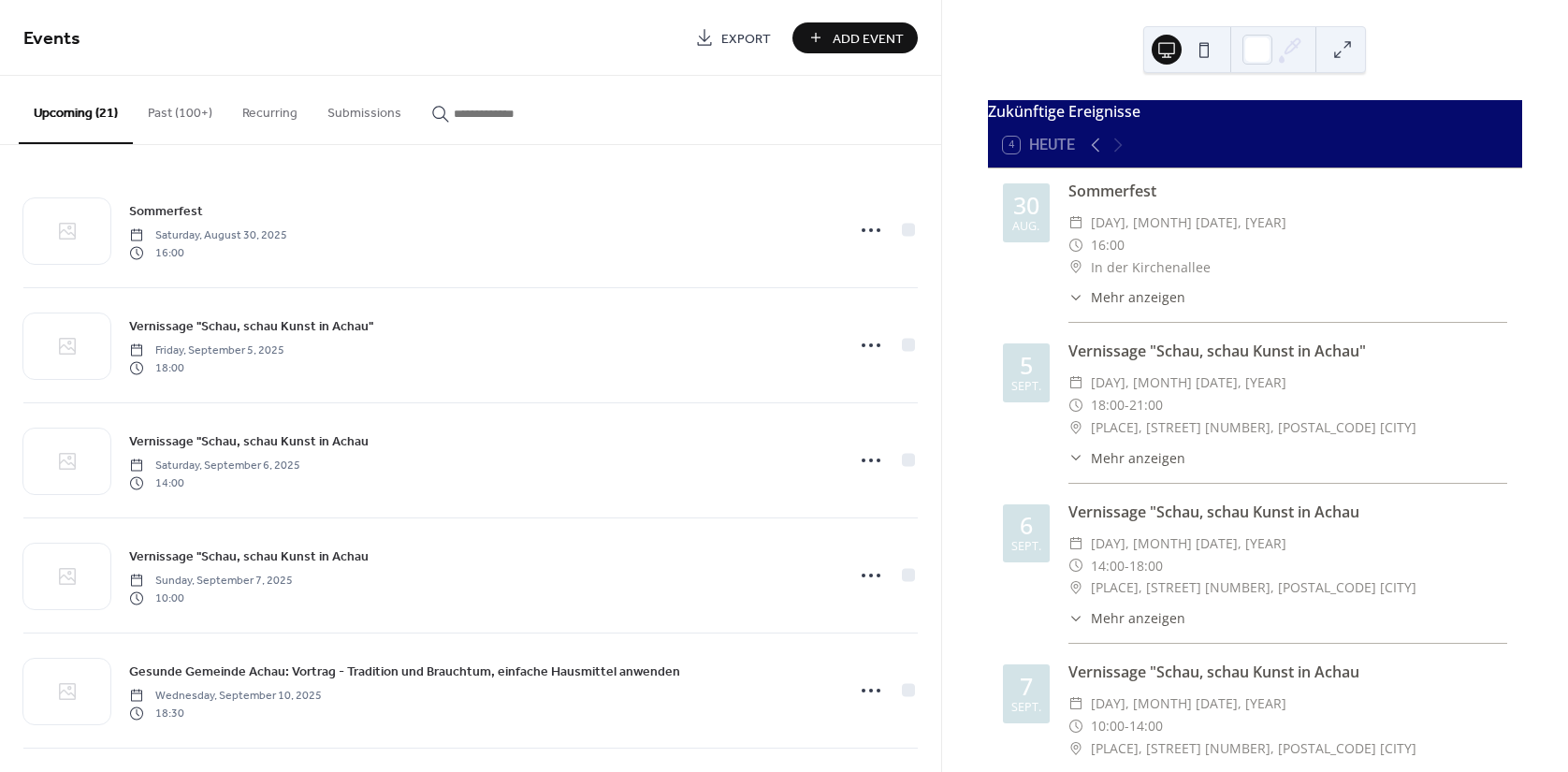 scroll, scrollTop: 0, scrollLeft: 0, axis: both 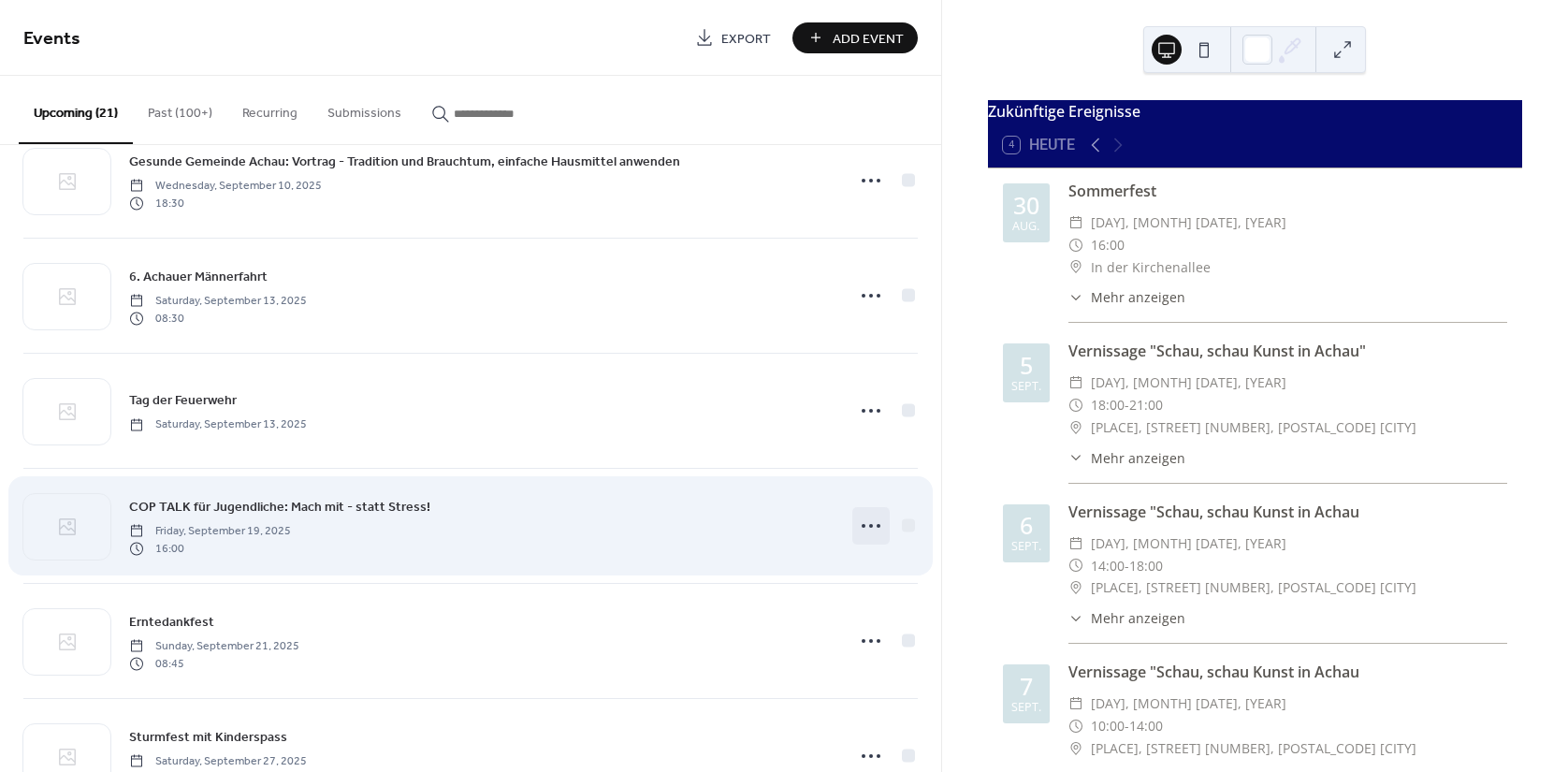 click 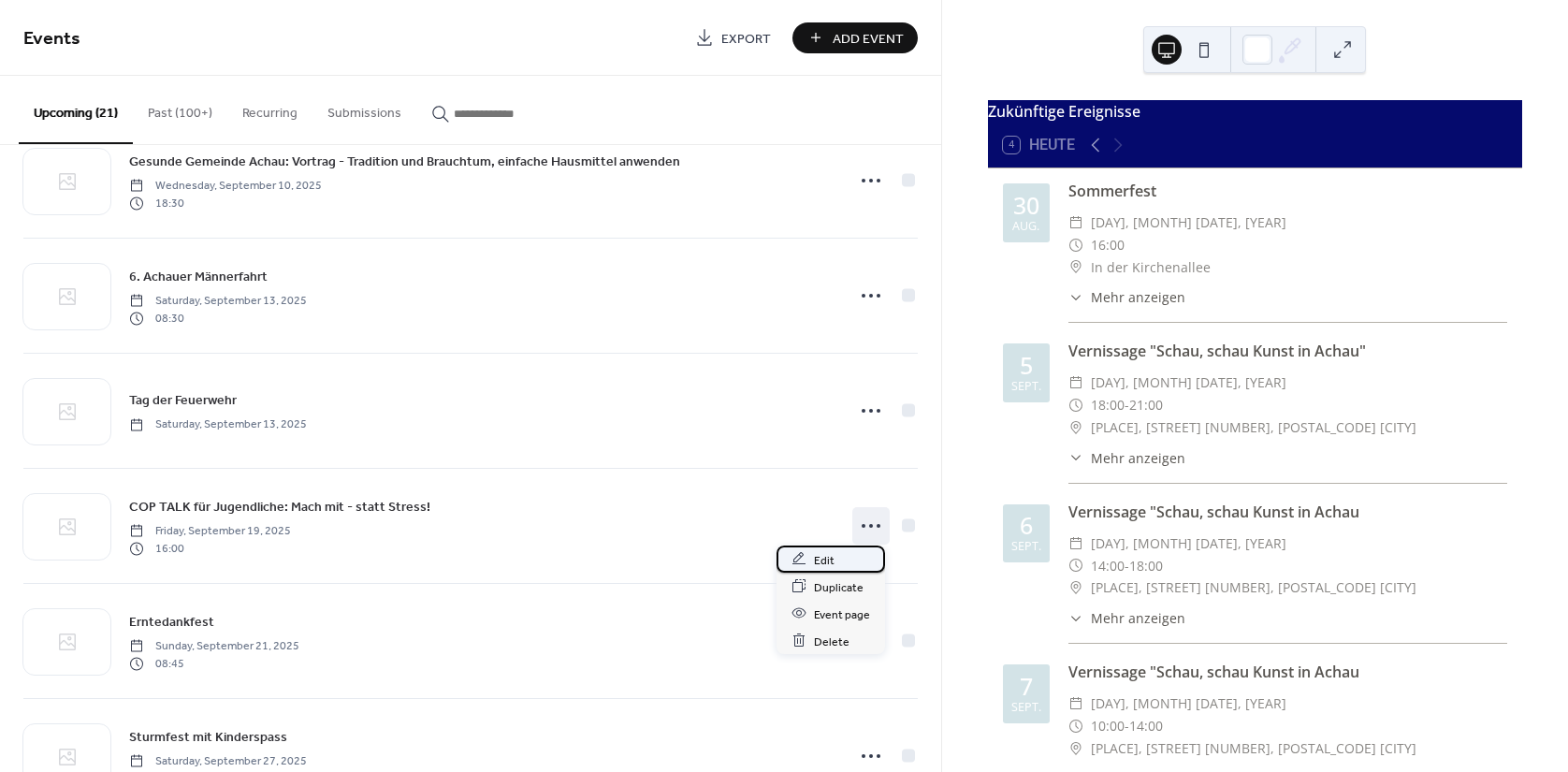 click on "Edit" at bounding box center (824, 560) 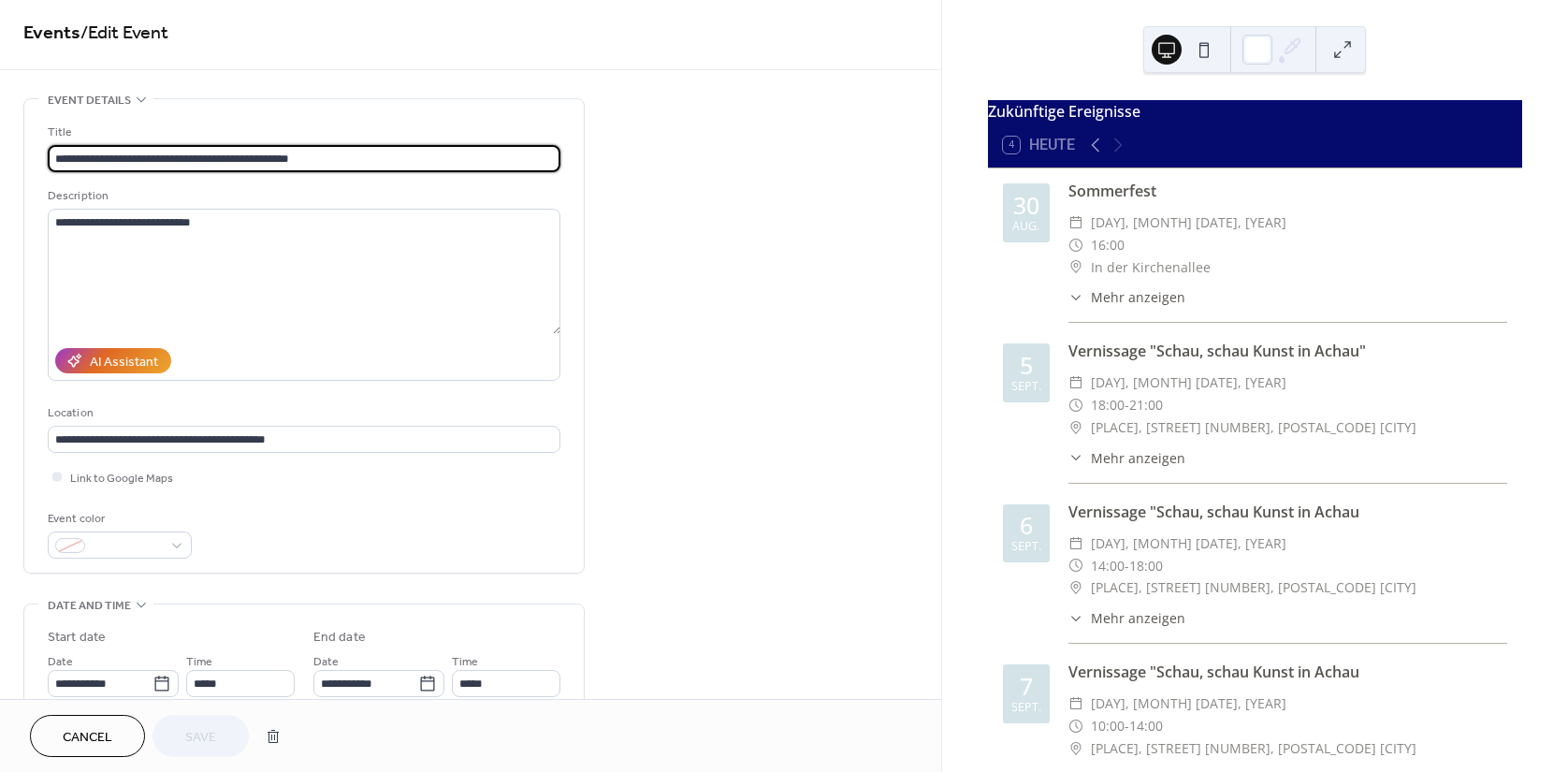 scroll, scrollTop: 0, scrollLeft: 0, axis: both 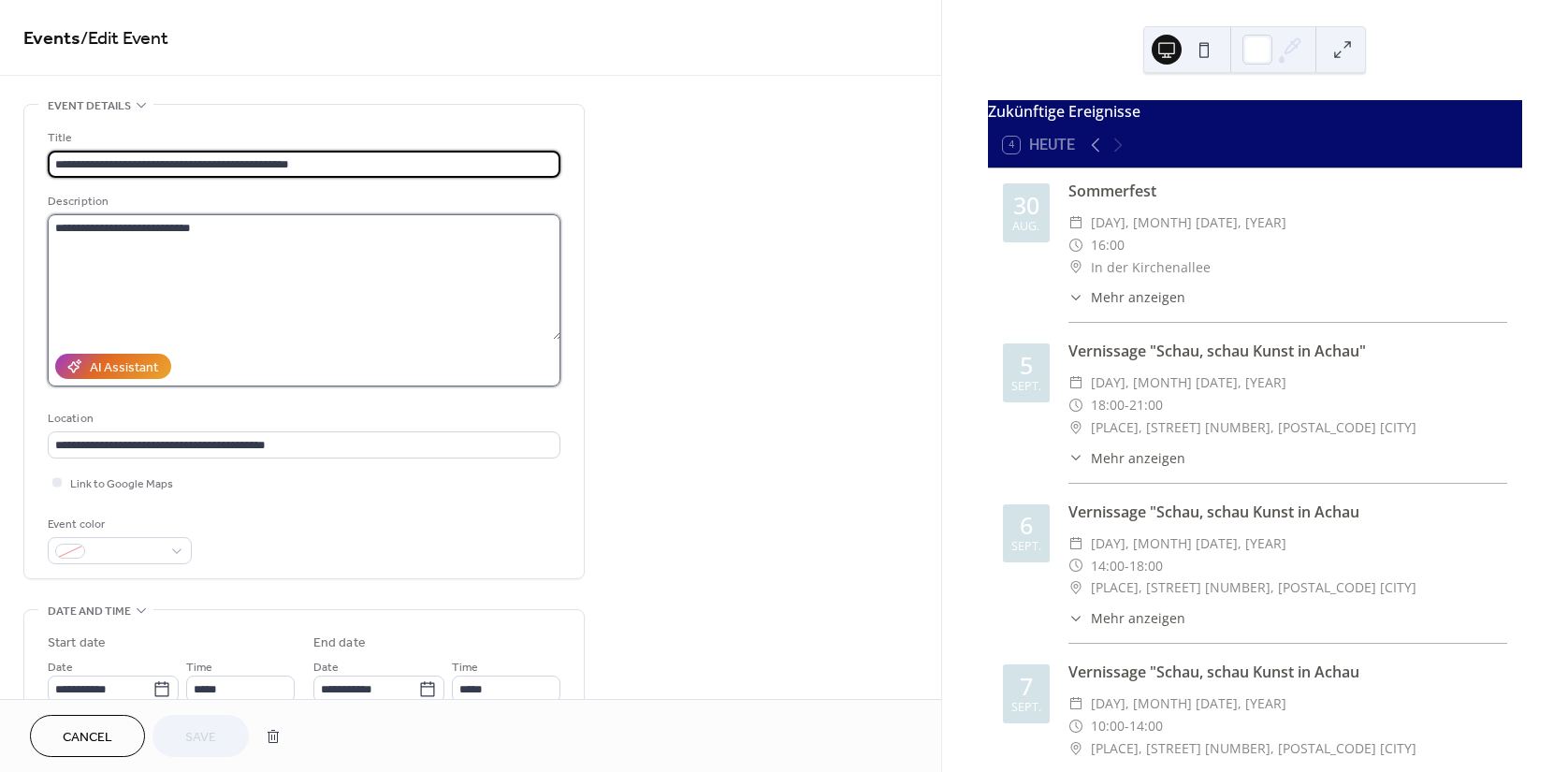 click on "**********" at bounding box center (304, 277) 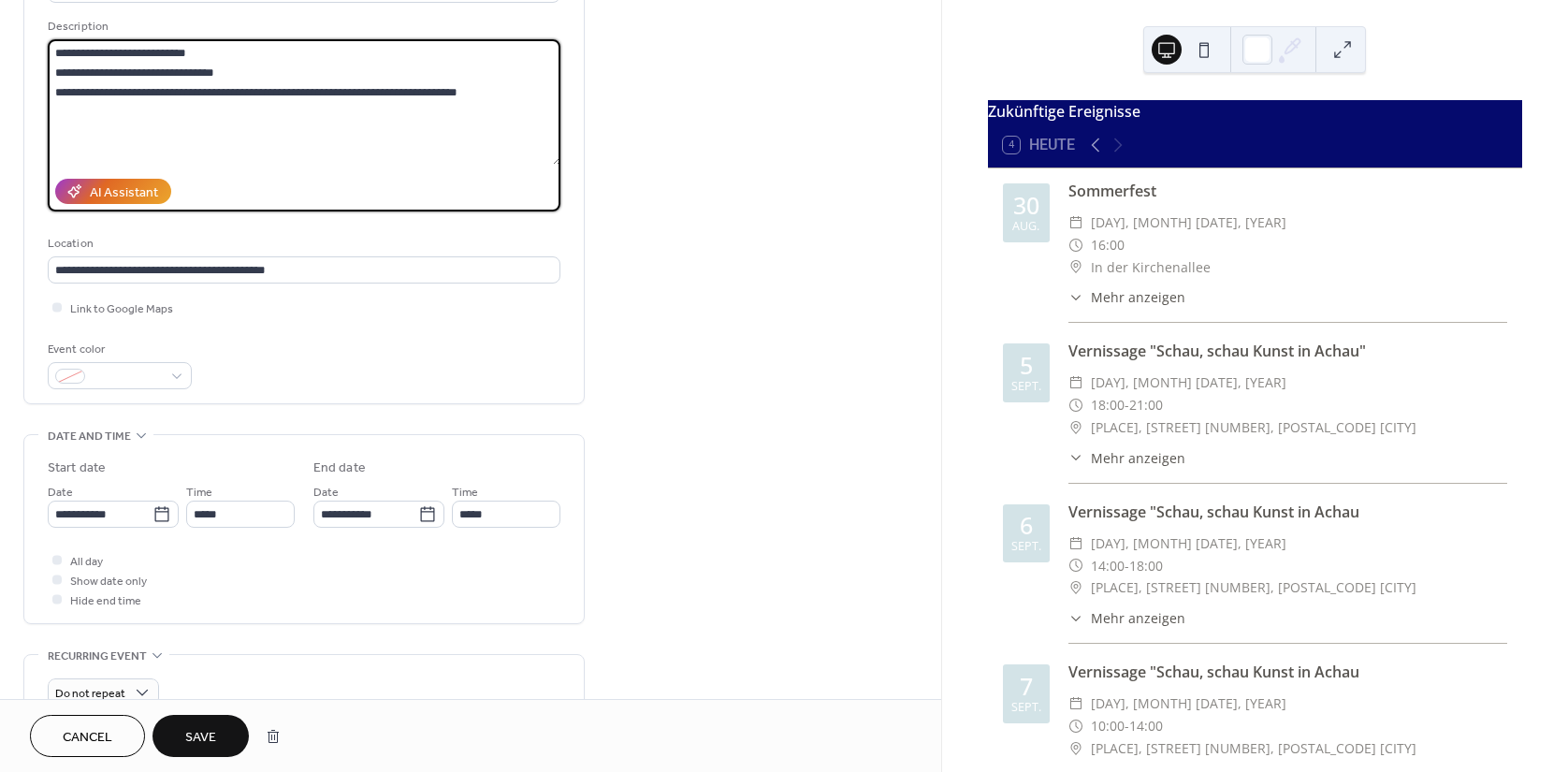 scroll, scrollTop: 255, scrollLeft: 0, axis: vertical 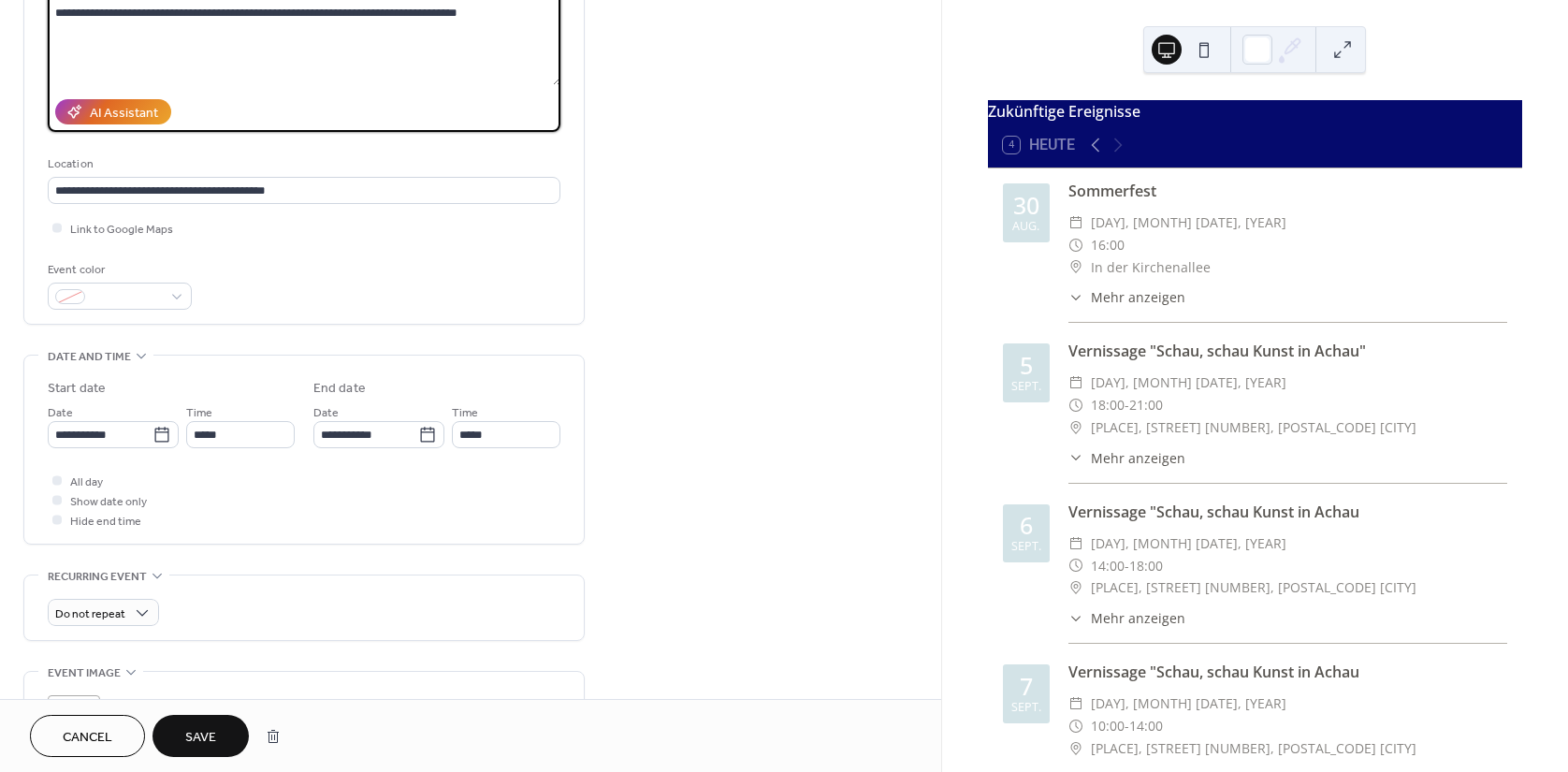 type on "**********" 